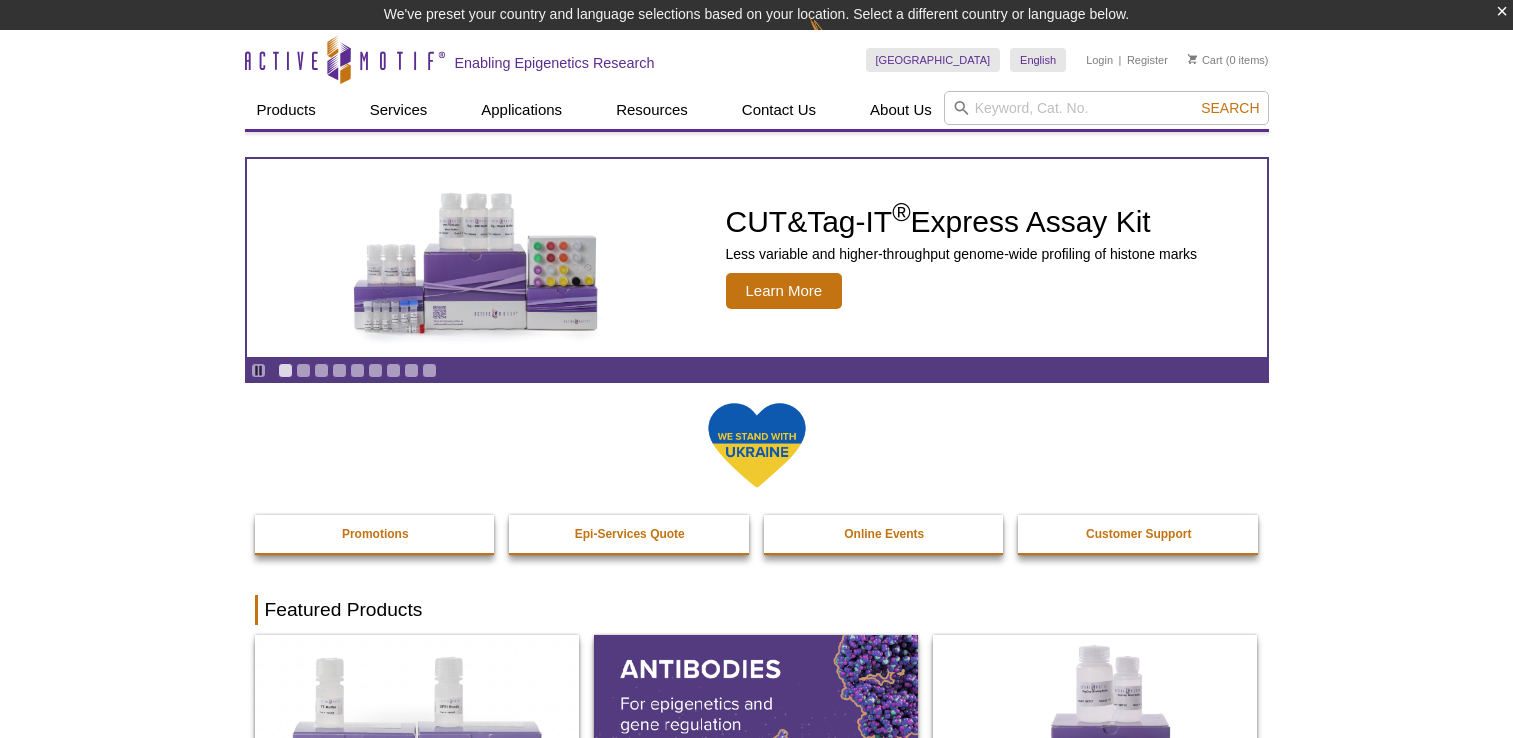 scroll, scrollTop: 0, scrollLeft: 0, axis: both 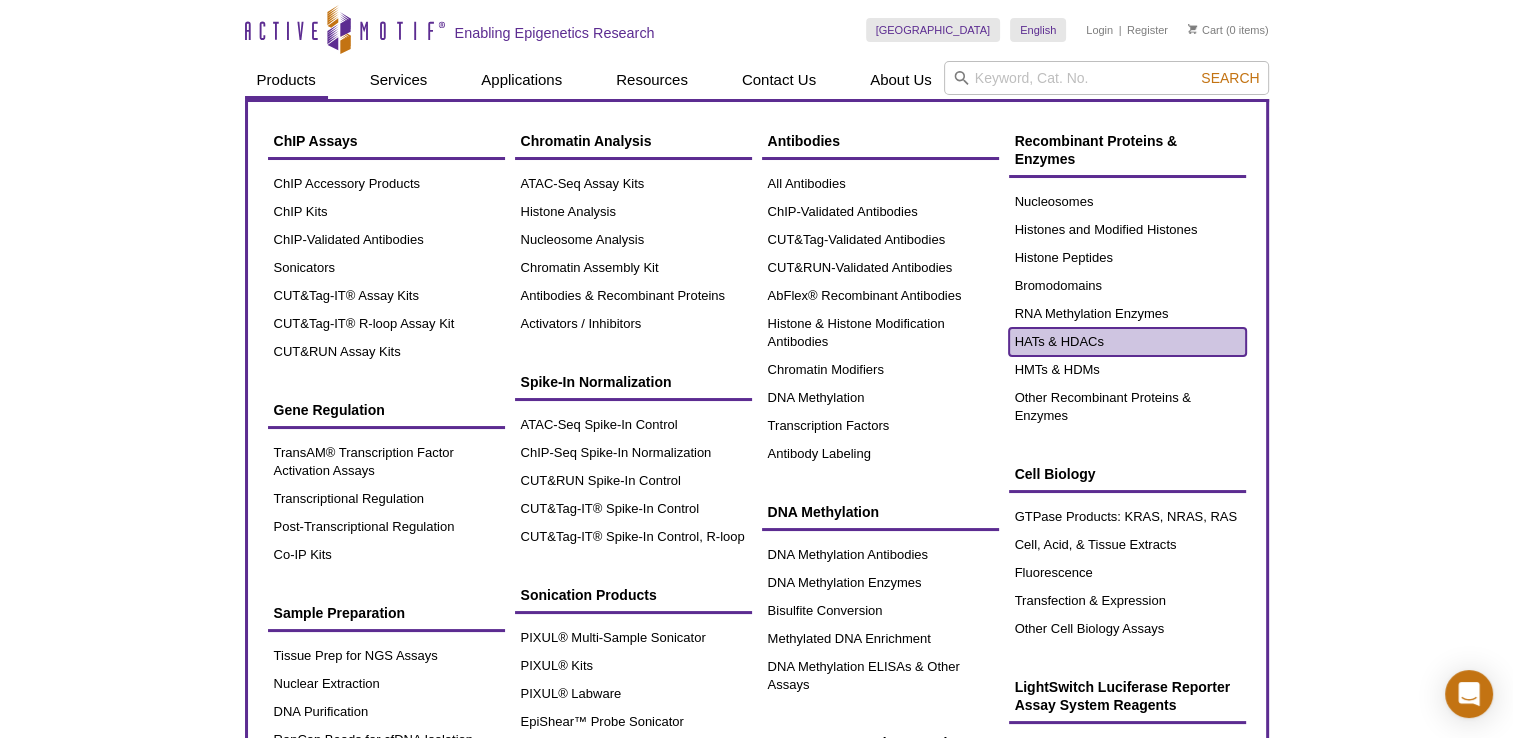 click on "HATs & HDACs" at bounding box center (1127, 342) 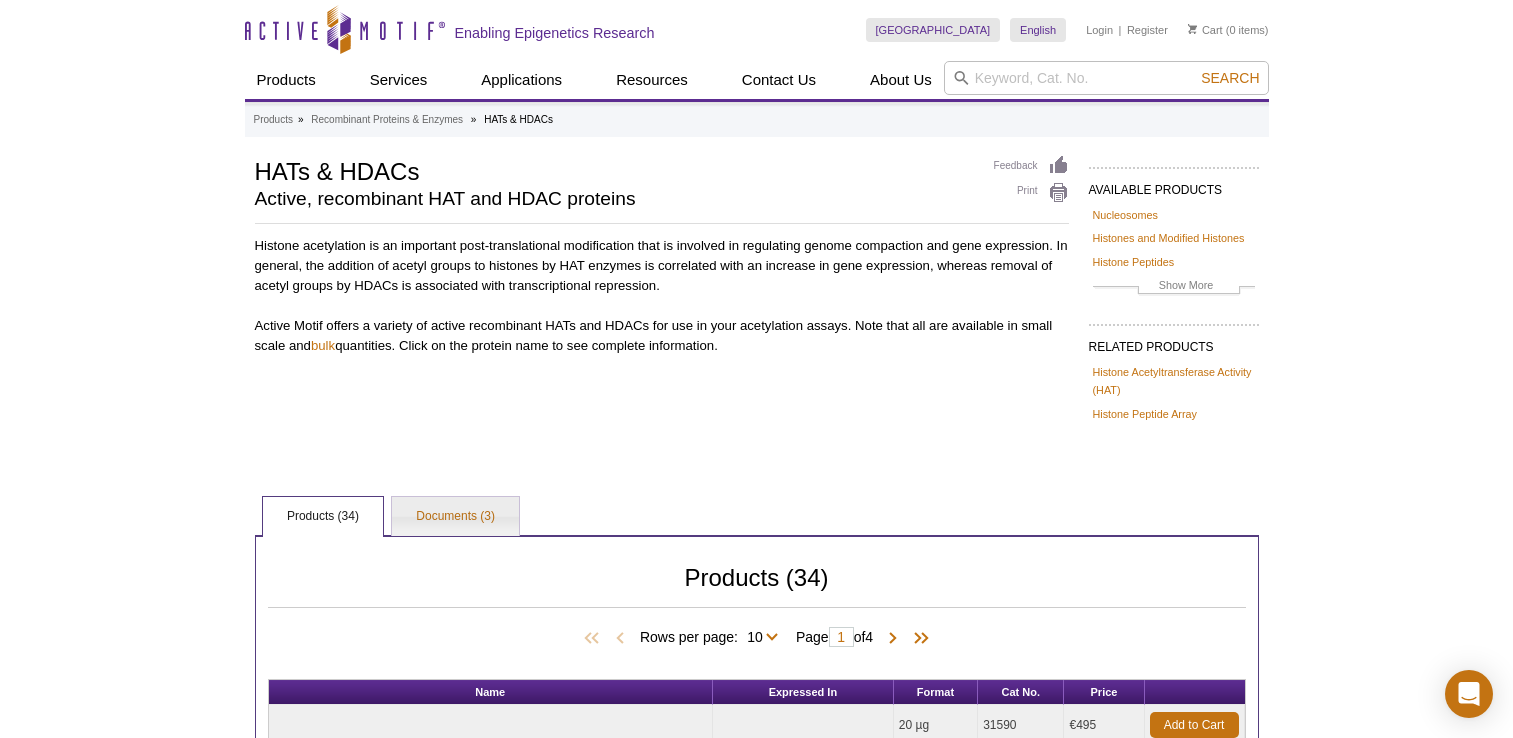 scroll, scrollTop: 0, scrollLeft: 0, axis: both 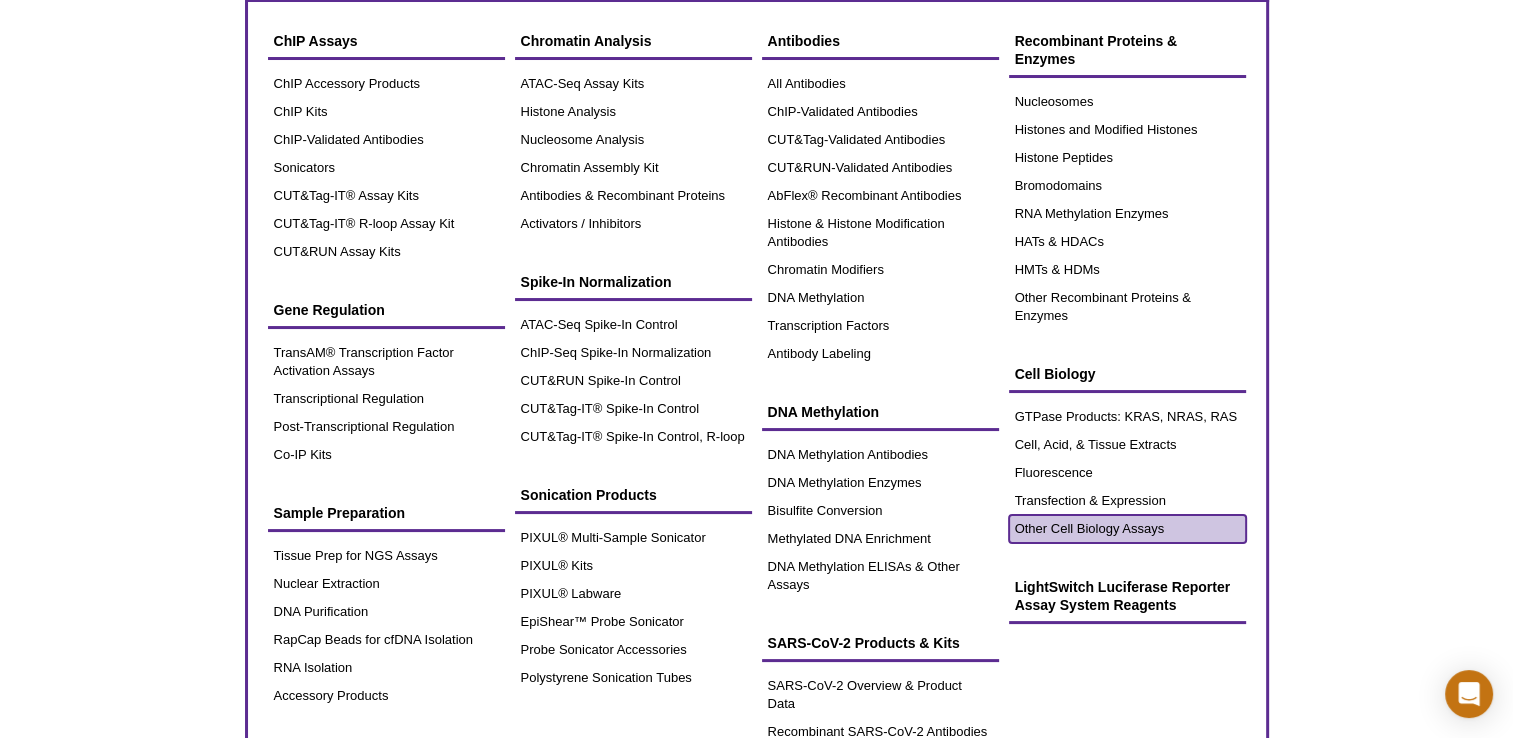 click on "Other Cell Biology Assays" at bounding box center [1127, 529] 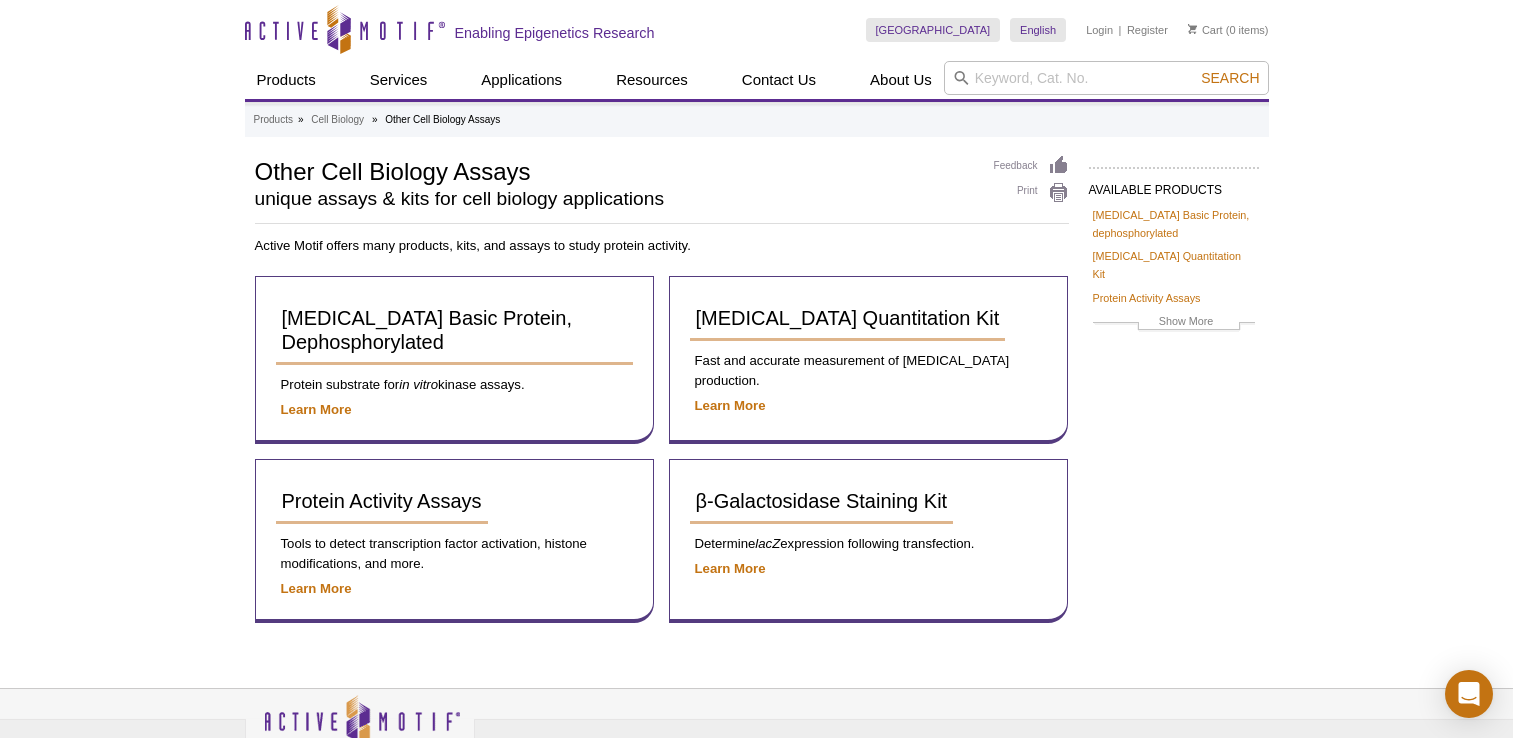 scroll, scrollTop: 0, scrollLeft: 0, axis: both 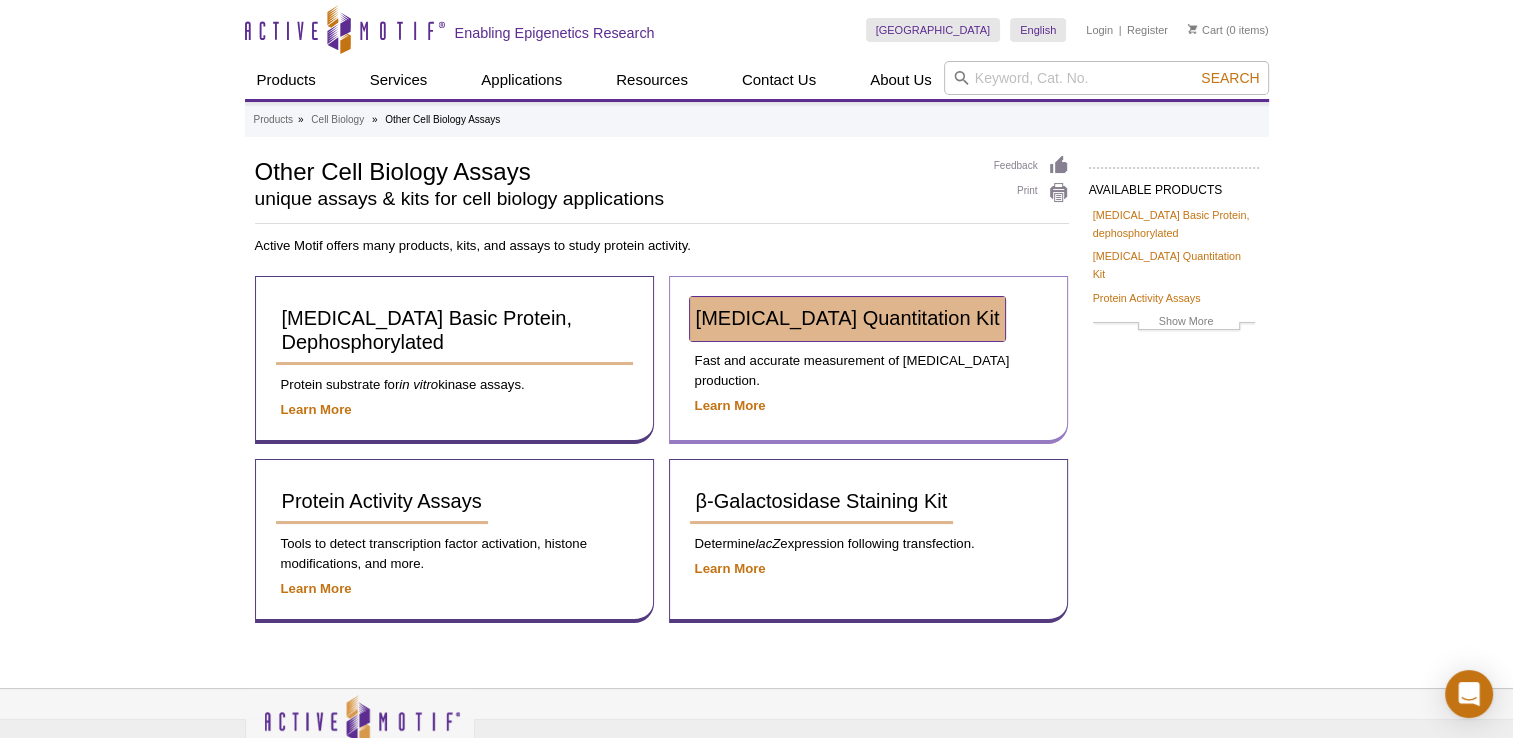 click on "[MEDICAL_DATA] Quantitation Kit" at bounding box center [848, 318] 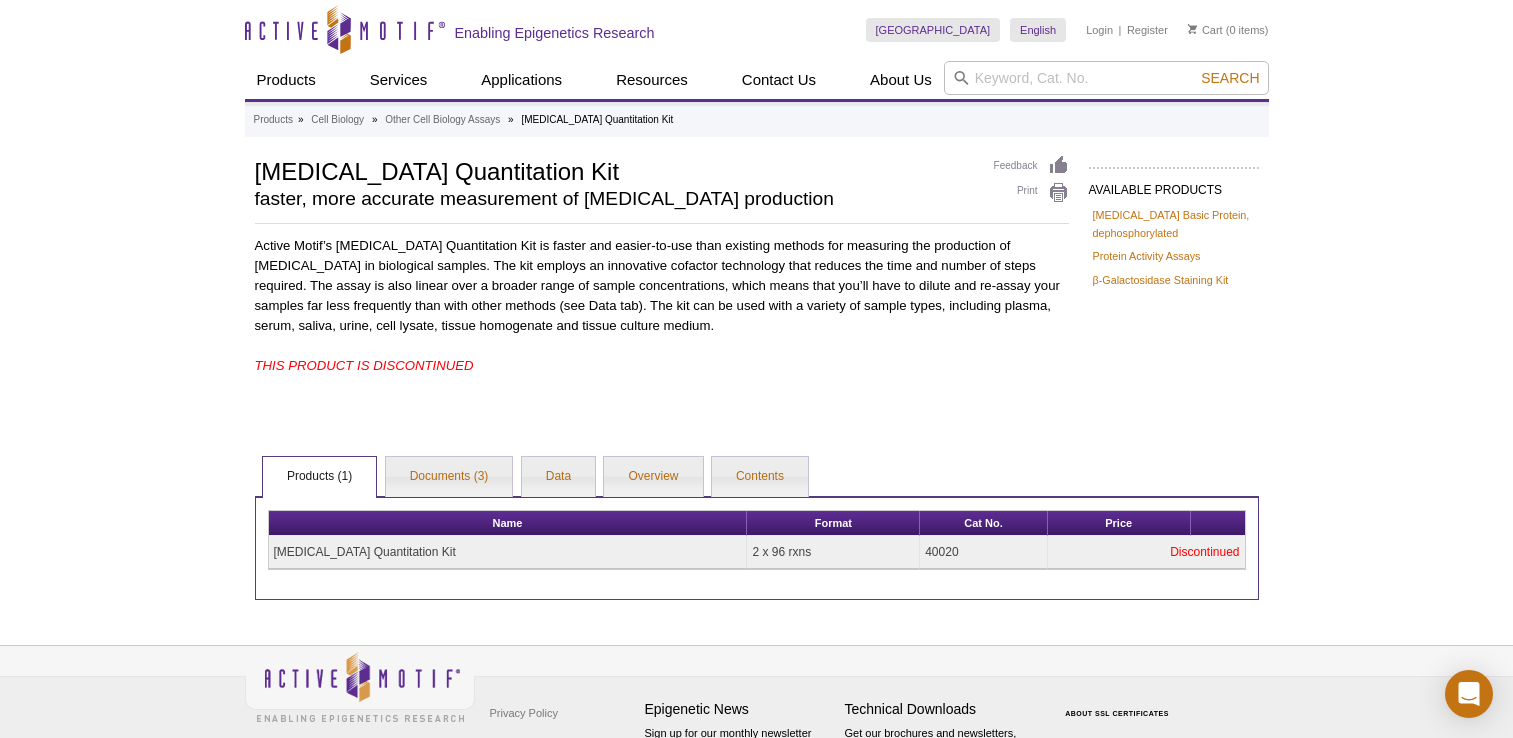 scroll, scrollTop: 0, scrollLeft: 0, axis: both 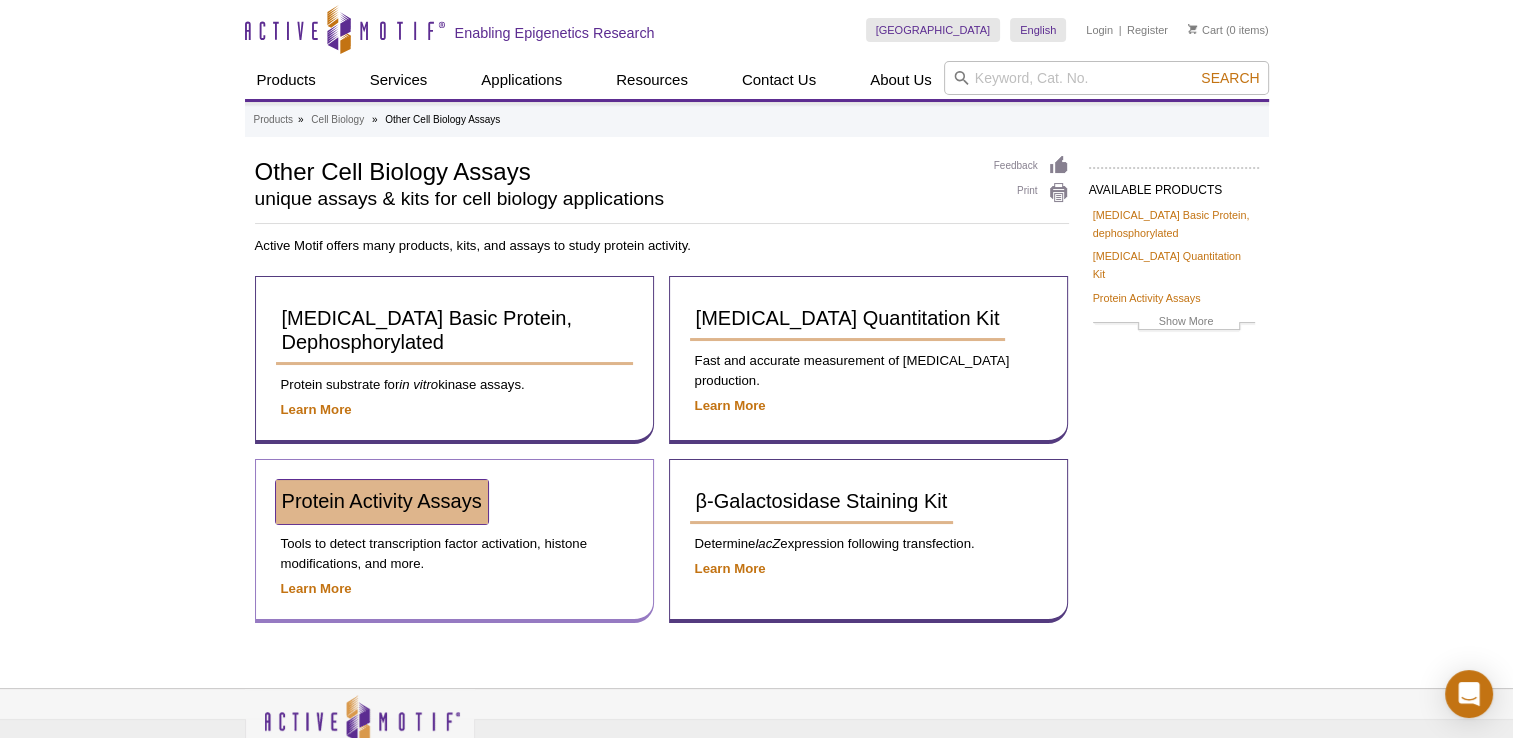 click on "Protein Activity Assays" at bounding box center [382, 501] 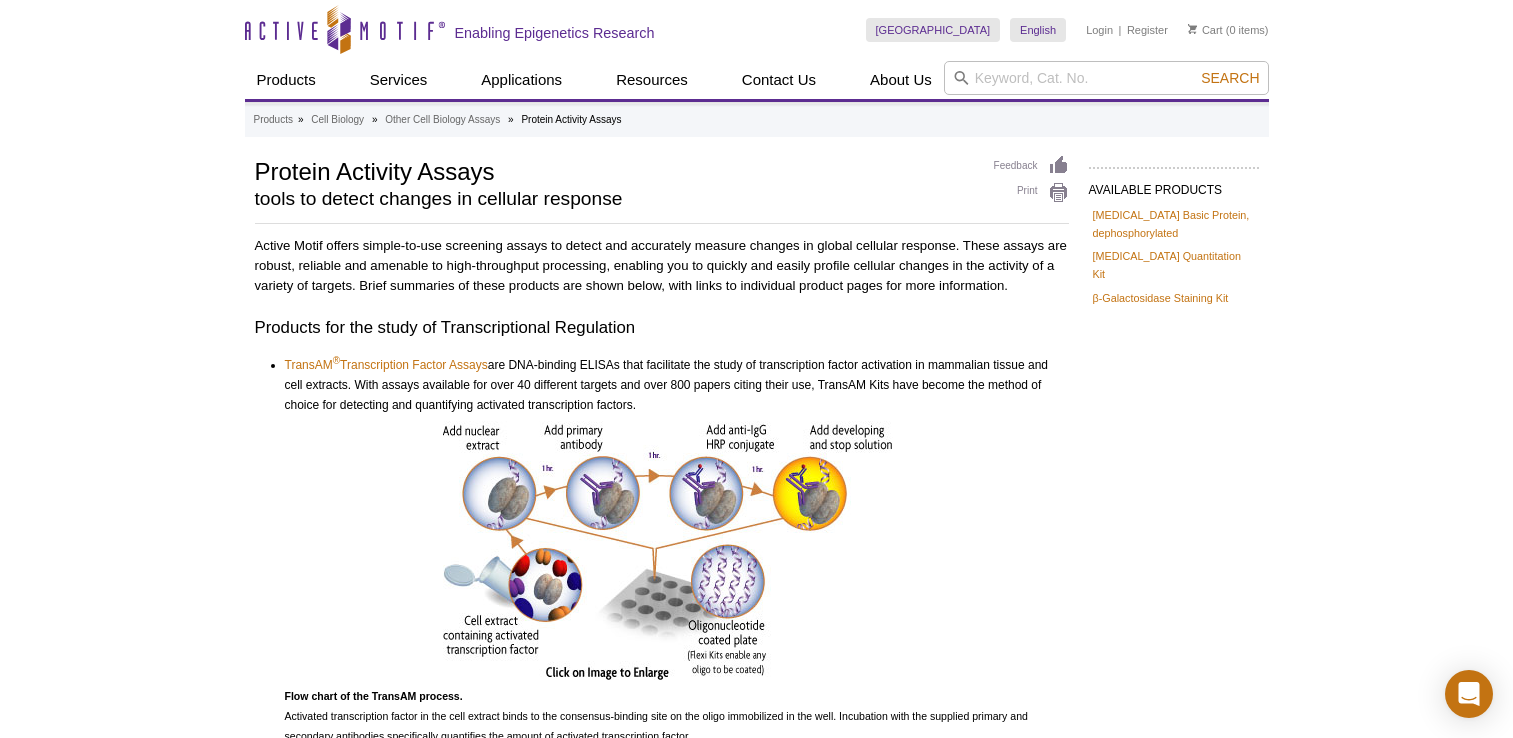 scroll, scrollTop: 0, scrollLeft: 0, axis: both 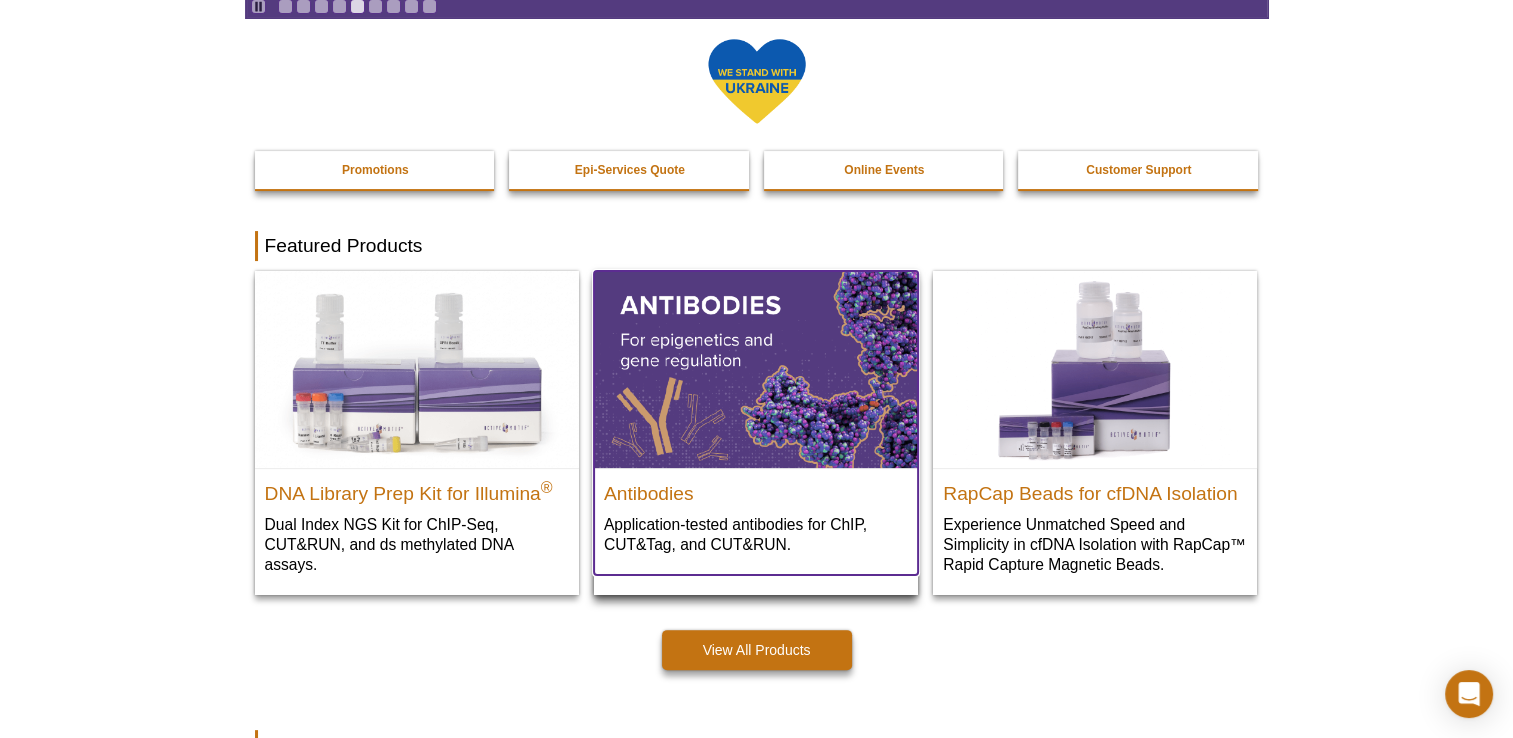 click on "Antibodies
Application-tested antibodies for ChIP, CUT&Tag, and CUT&RUN." at bounding box center (756, 521) 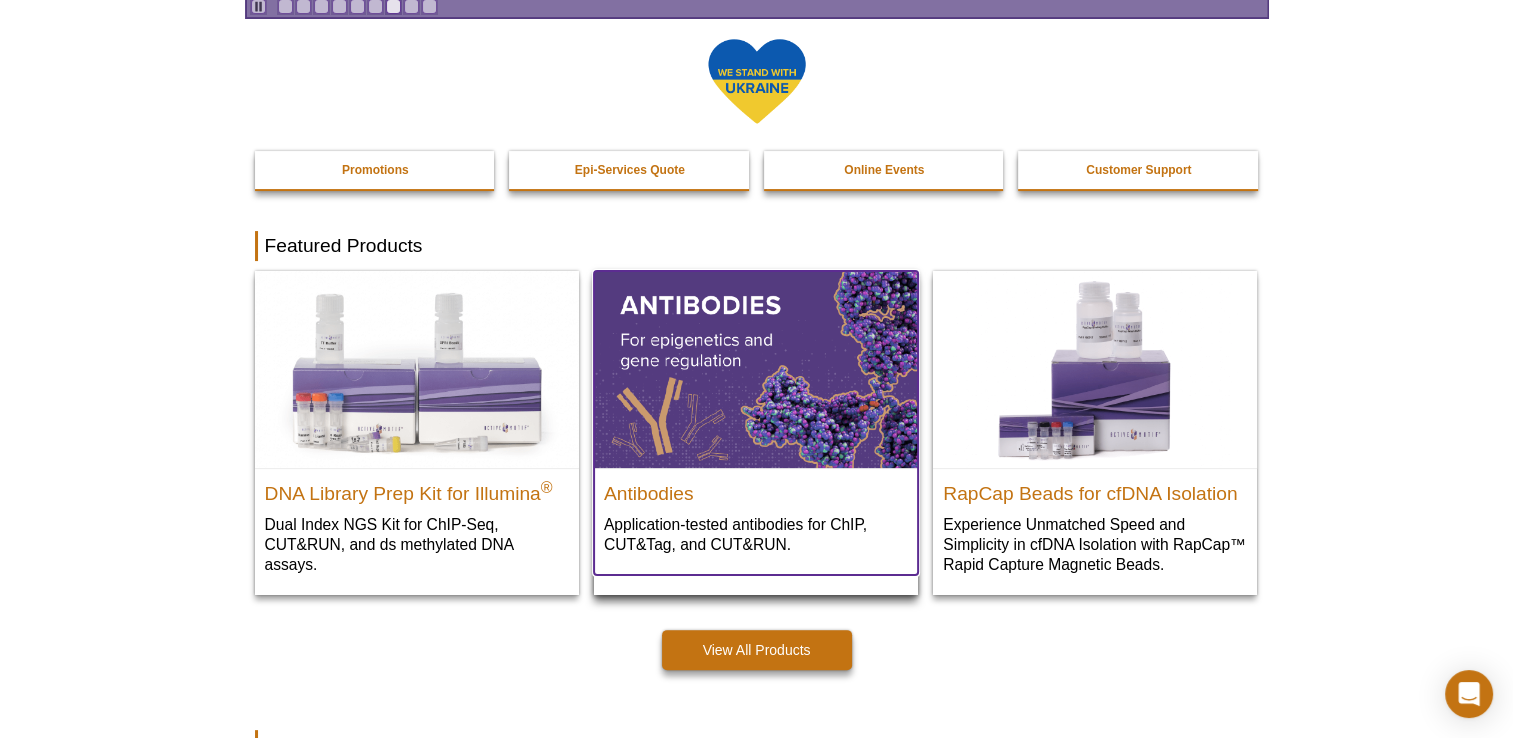 click at bounding box center [756, 369] 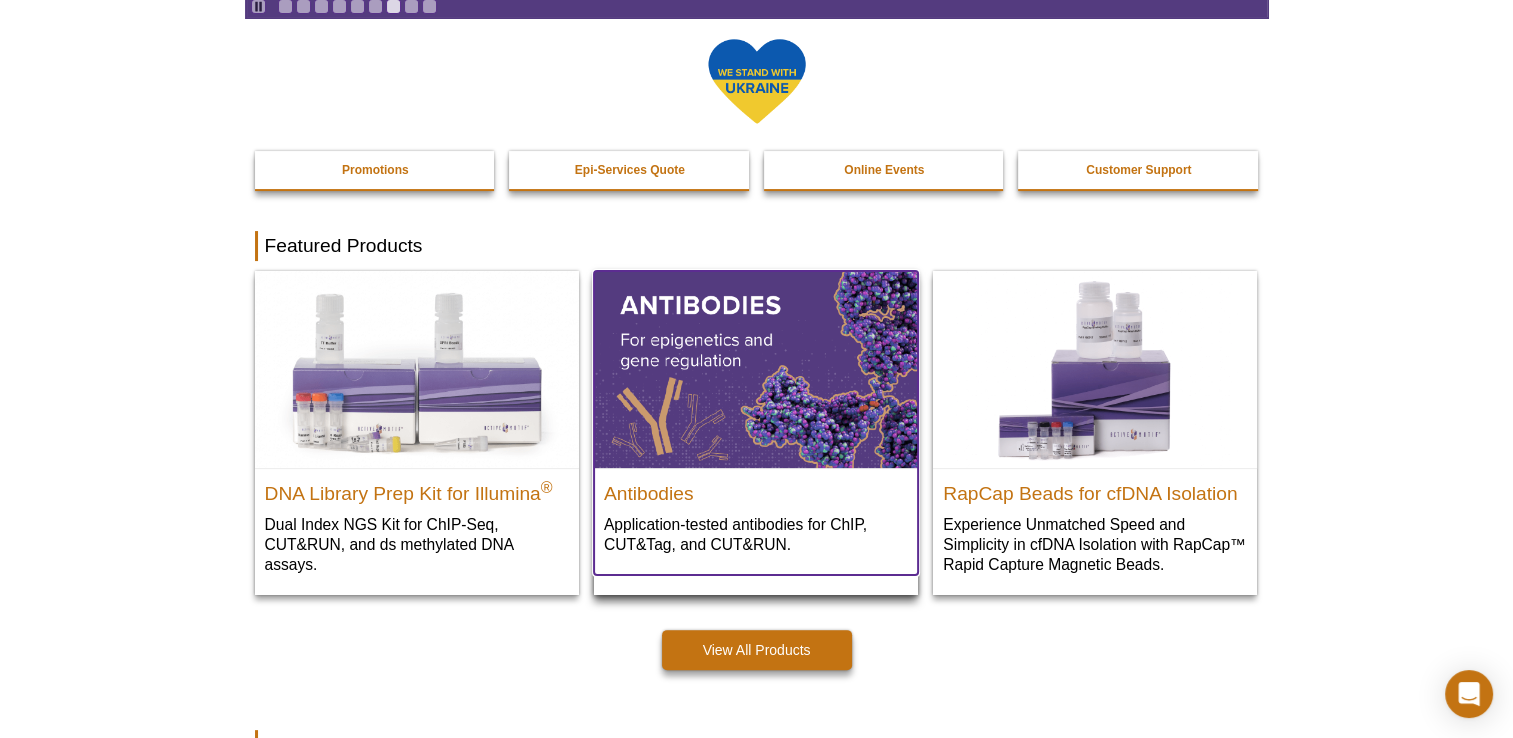 click at bounding box center (756, 369) 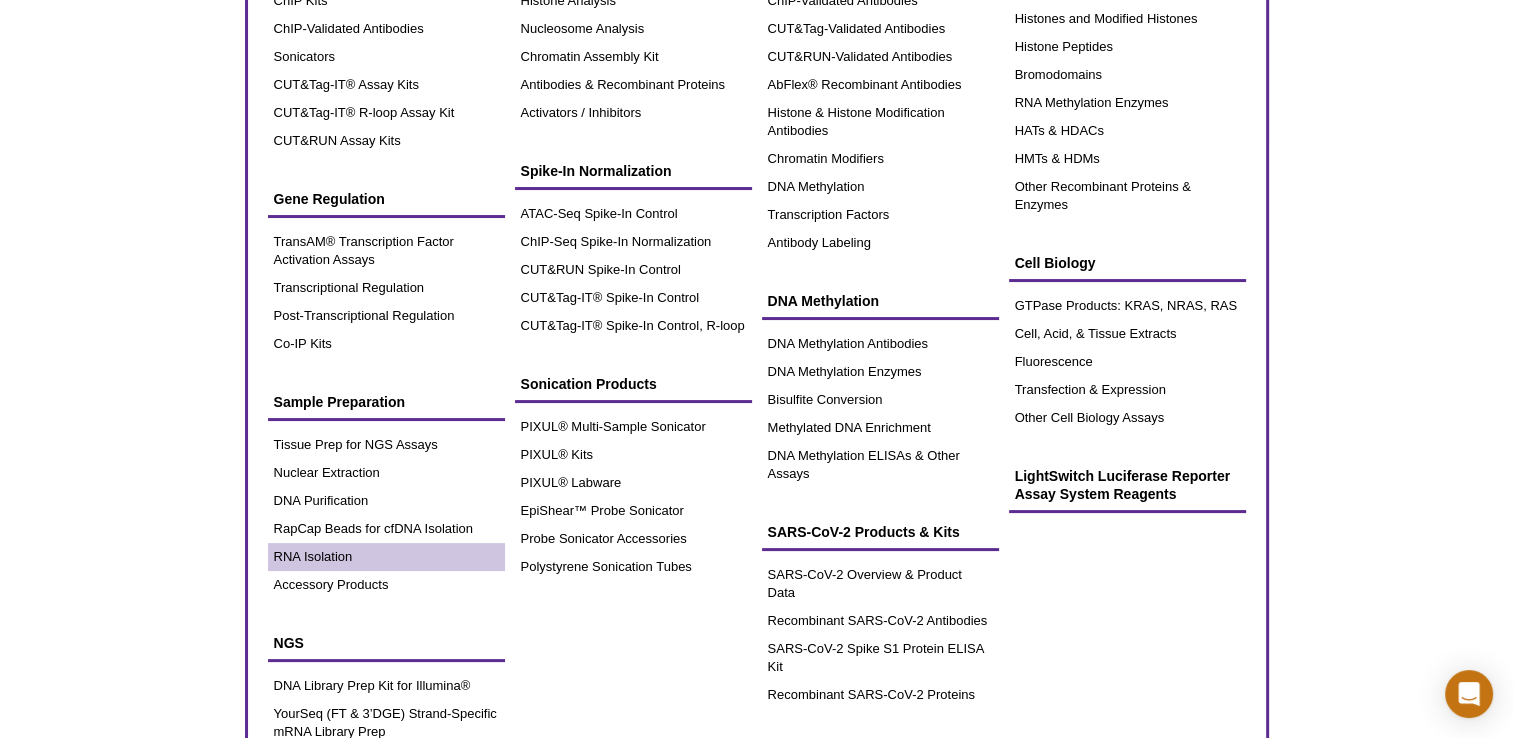 scroll, scrollTop: 100, scrollLeft: 0, axis: vertical 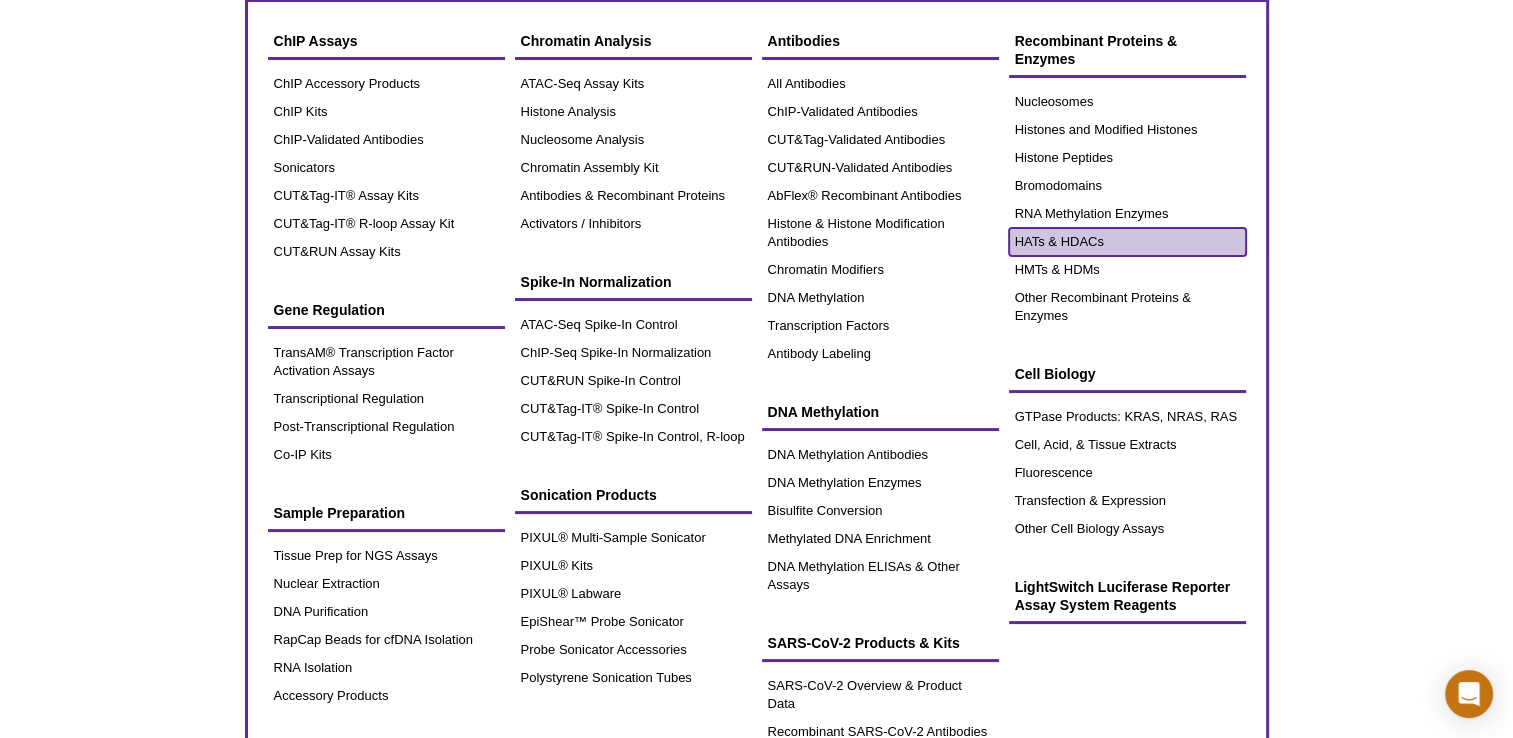 click on "HATs & HDACs" at bounding box center [1127, 242] 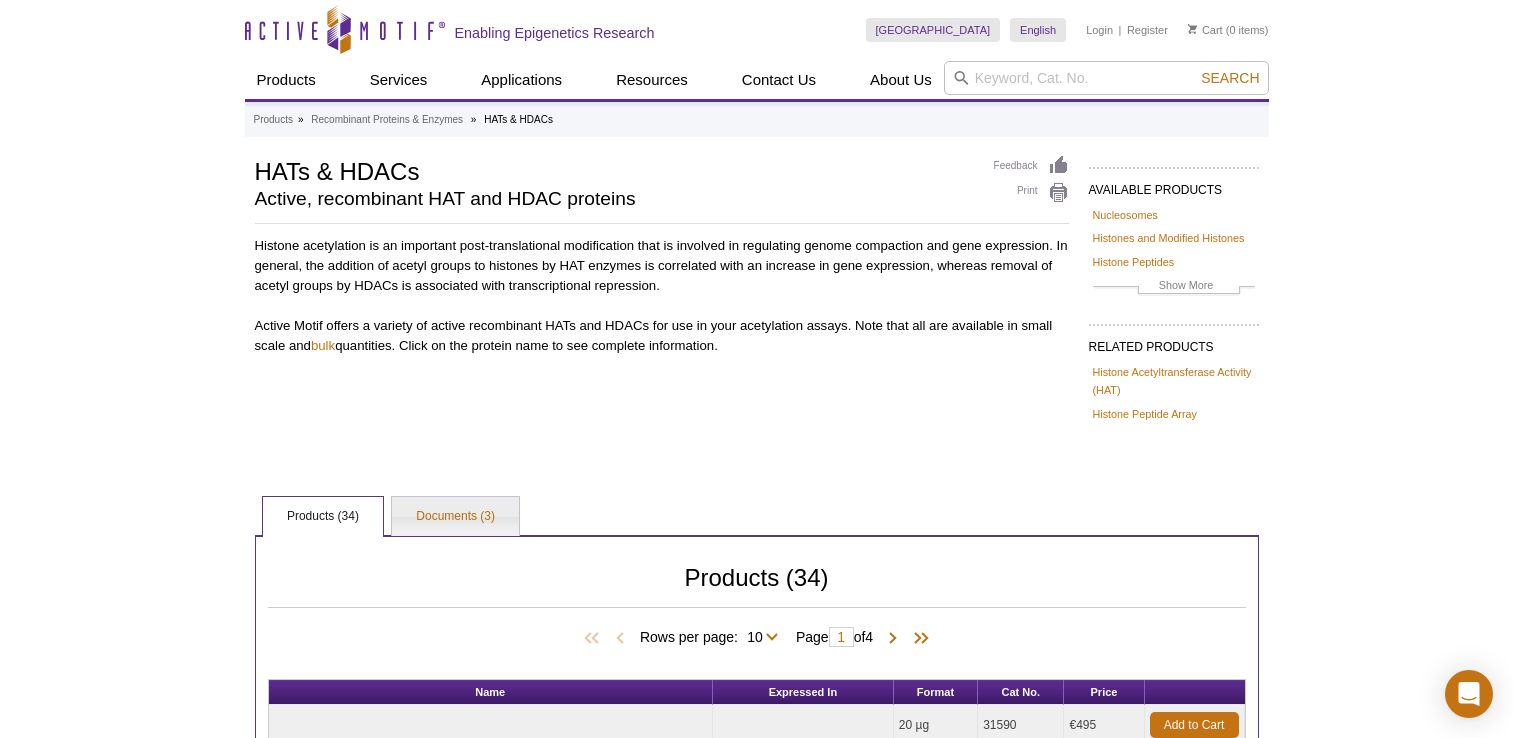 scroll, scrollTop: 0, scrollLeft: 0, axis: both 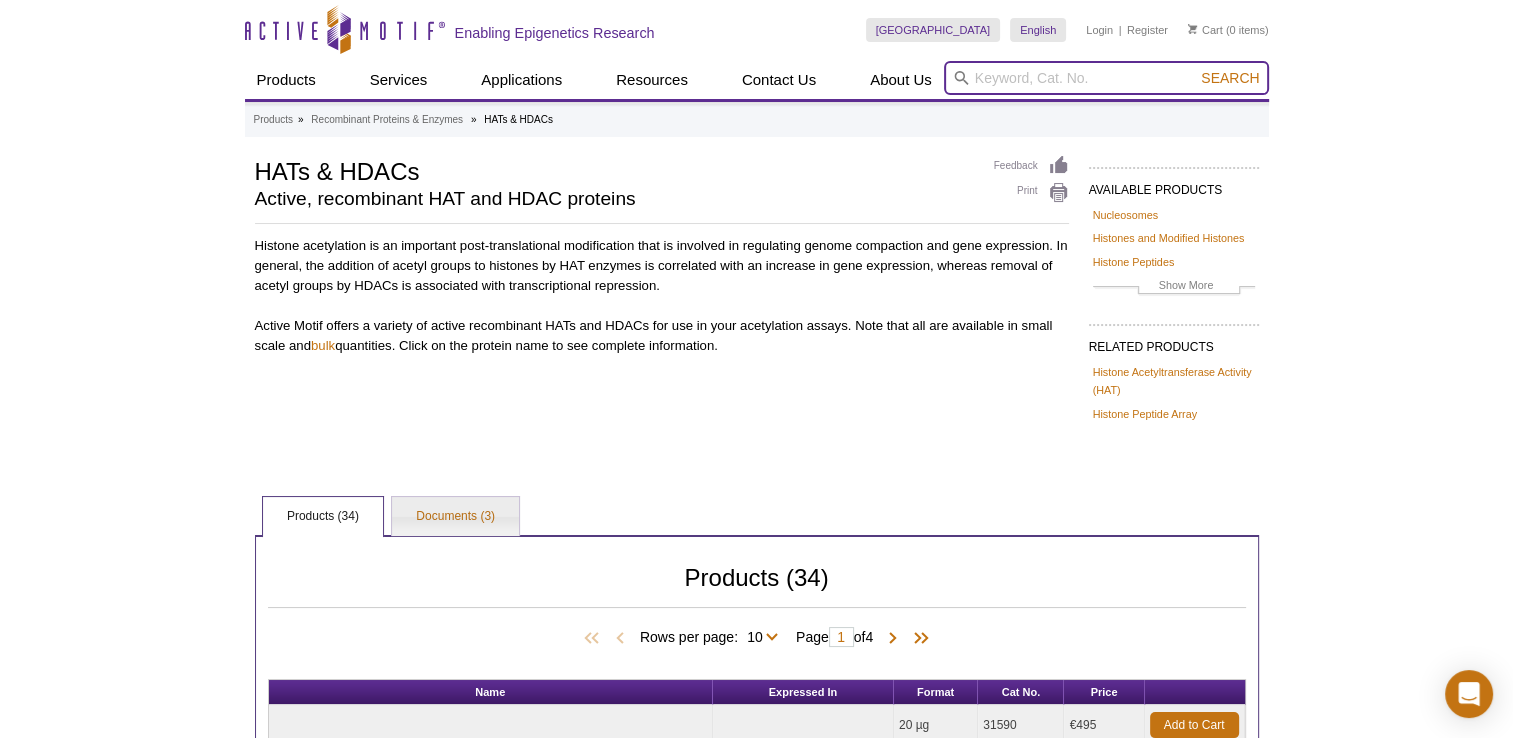 click at bounding box center [1106, 78] 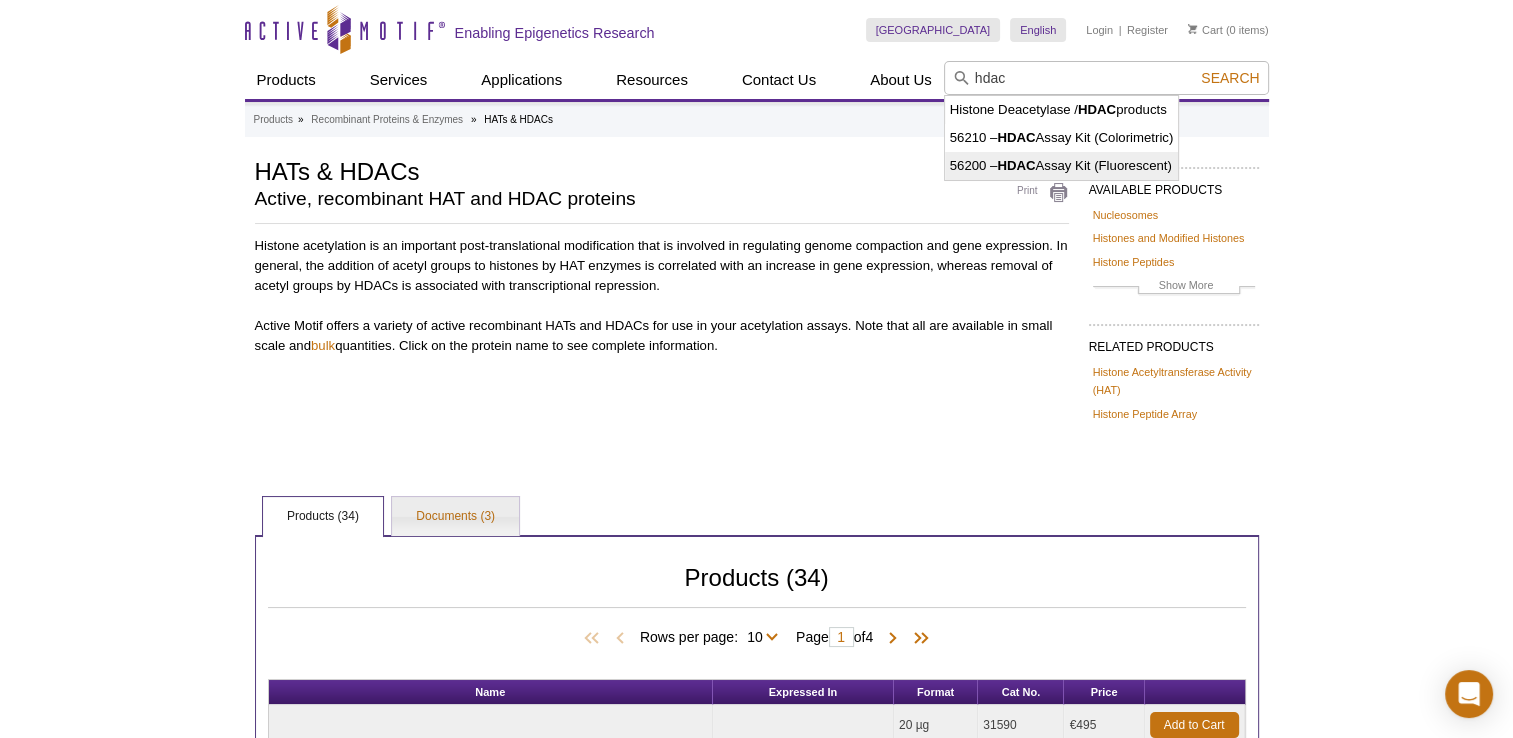 click on "56200 –  HDAC  Assay Kit (Fluorescent)" at bounding box center [1062, 166] 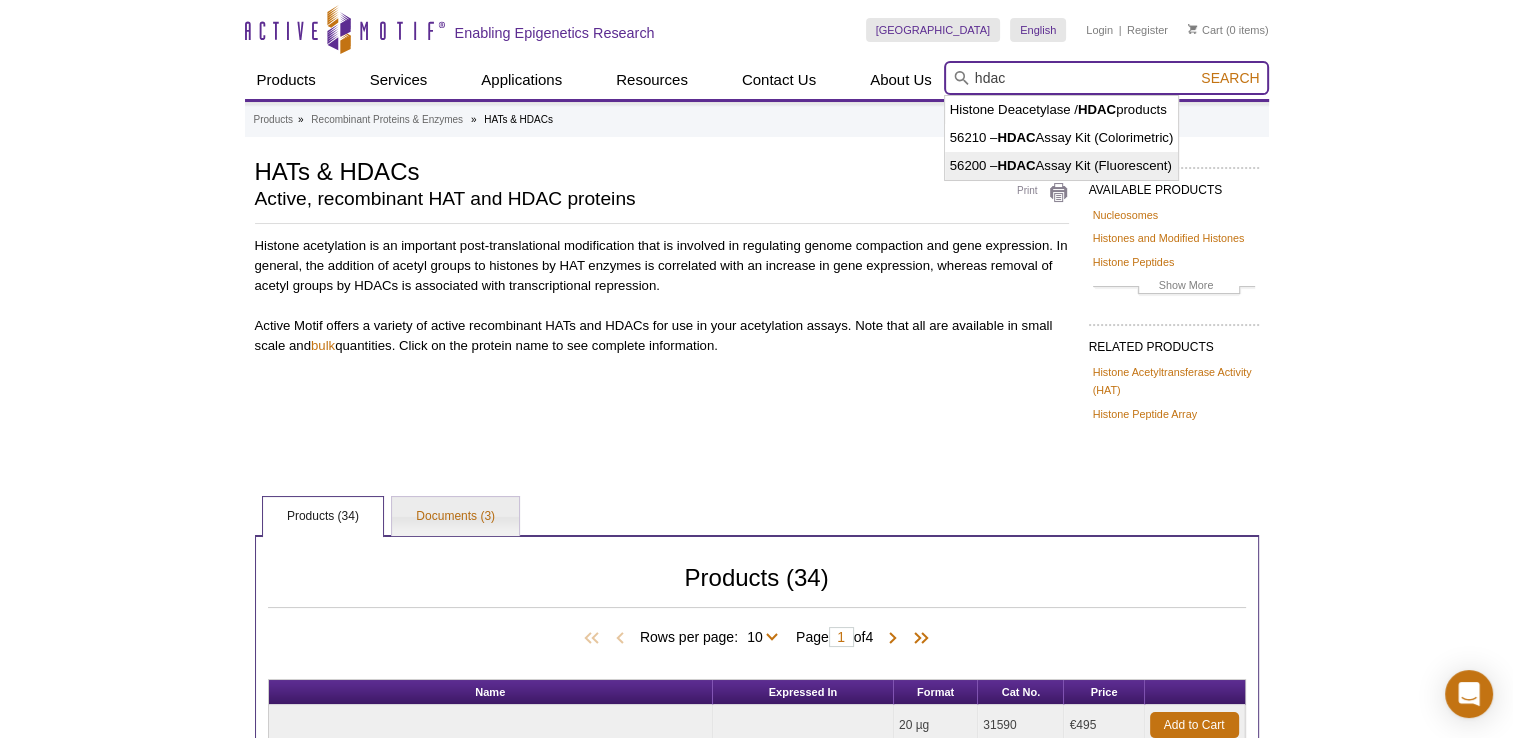 type on "56200 – HDAC Assay Kit (Fluorescent)" 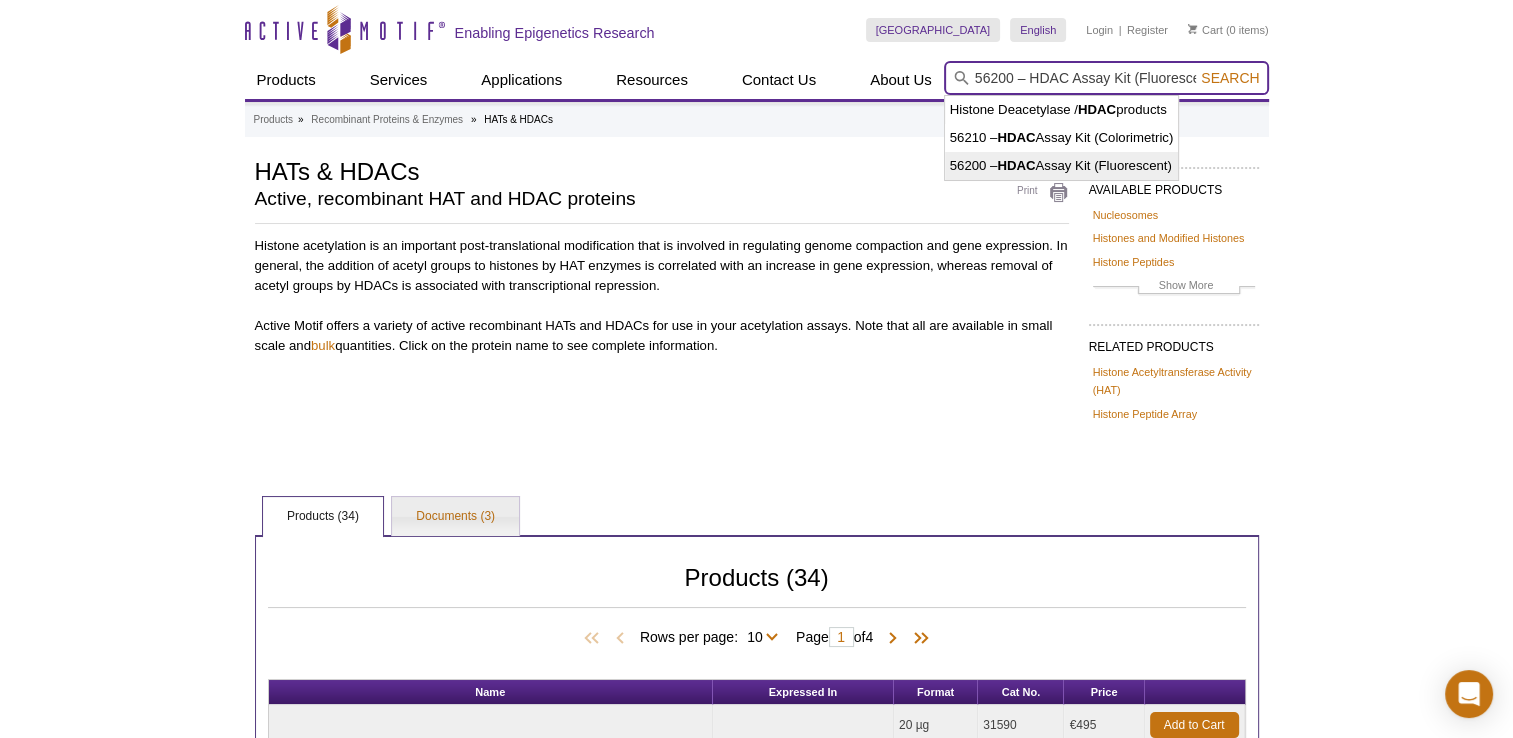 scroll, scrollTop: 0, scrollLeft: 21, axis: horizontal 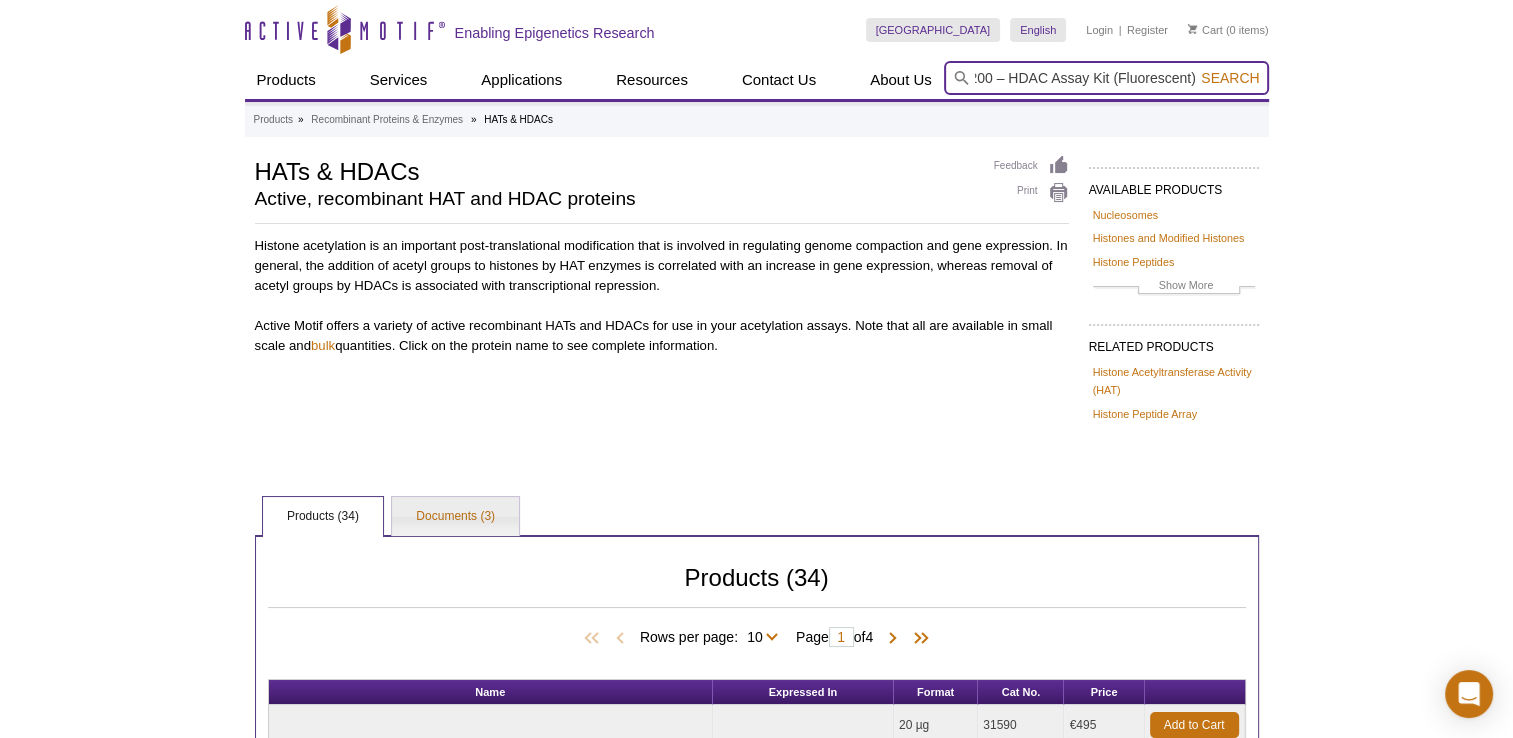 click on "56200 – HDAC Assay Kit (Fluorescent)" at bounding box center [1106, 78] 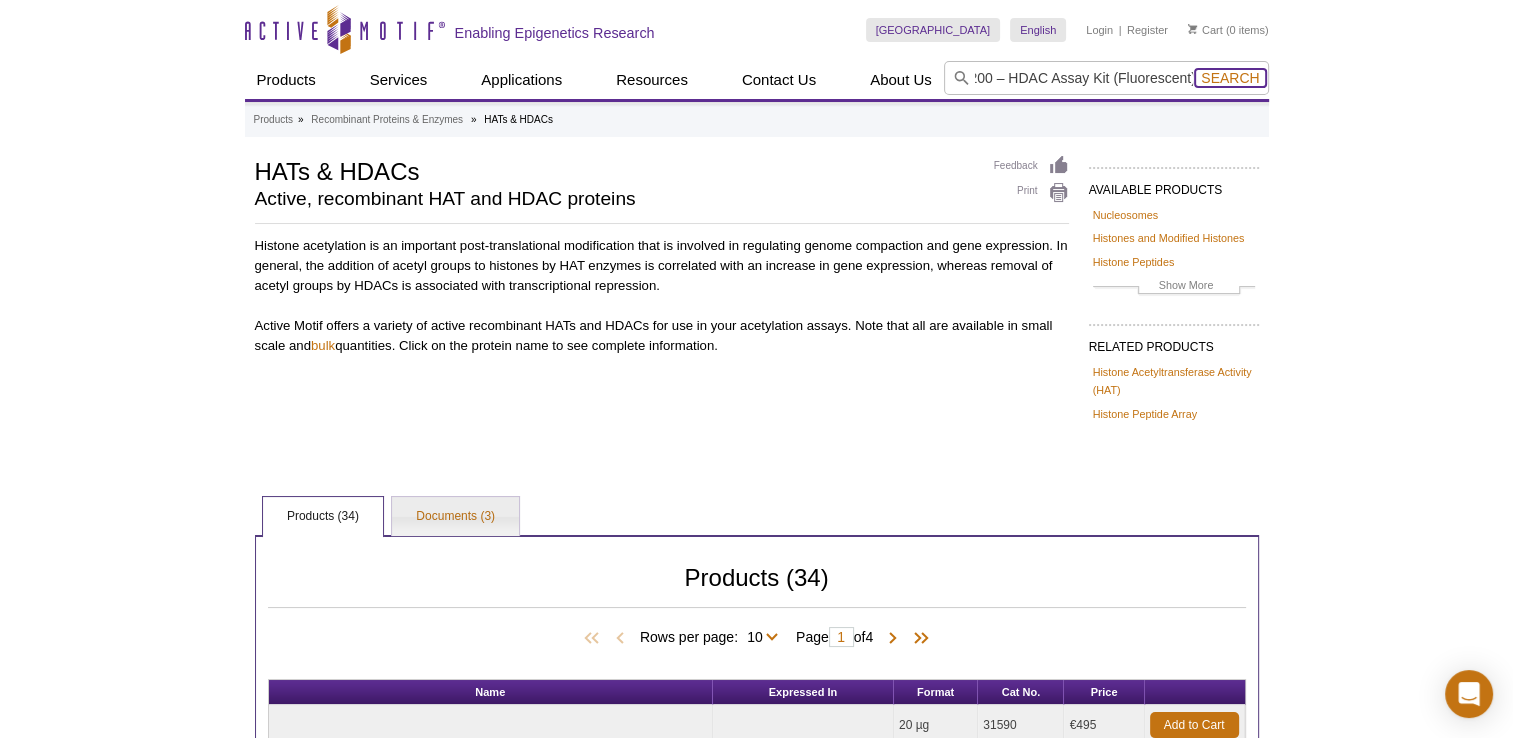 click on "Search" at bounding box center (1230, 78) 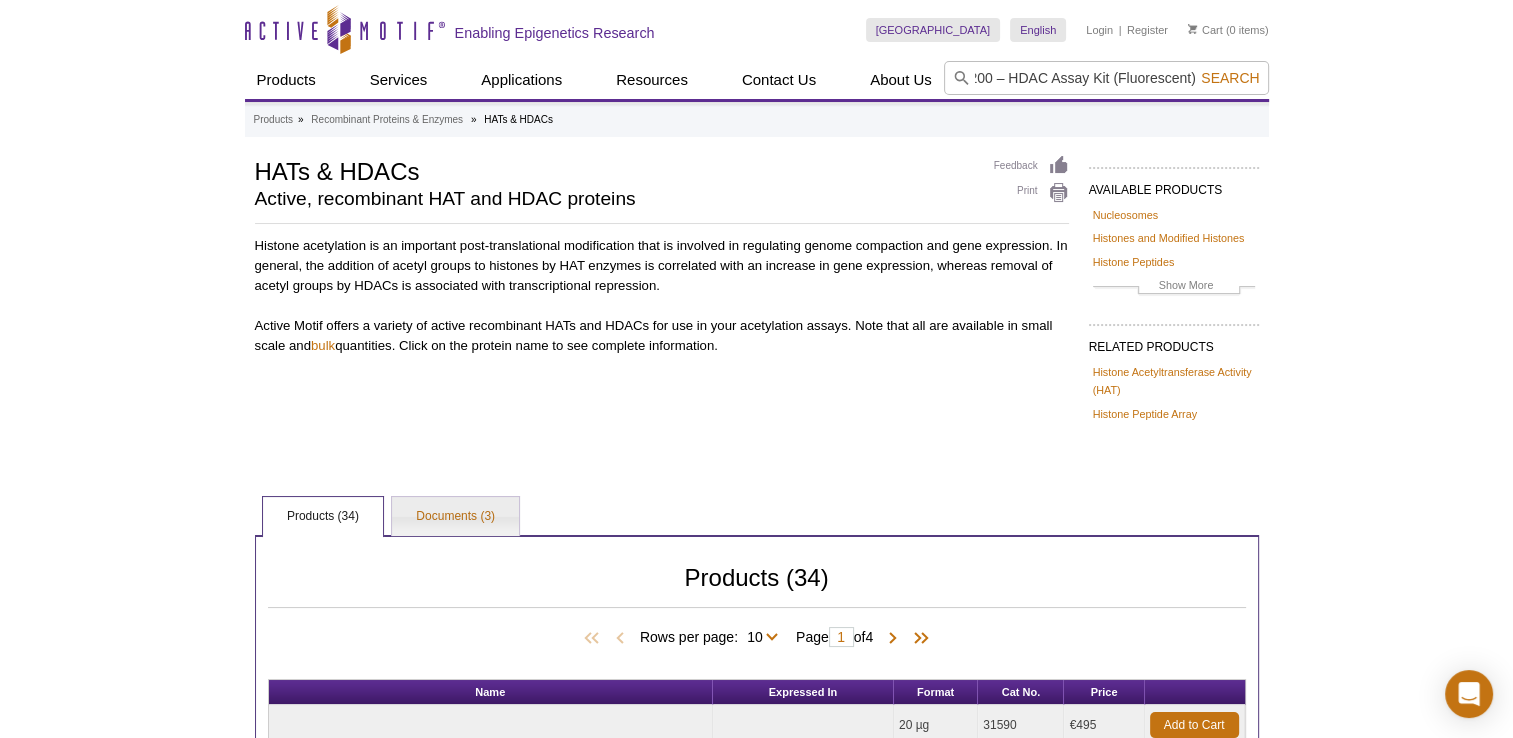 scroll, scrollTop: 0, scrollLeft: 0, axis: both 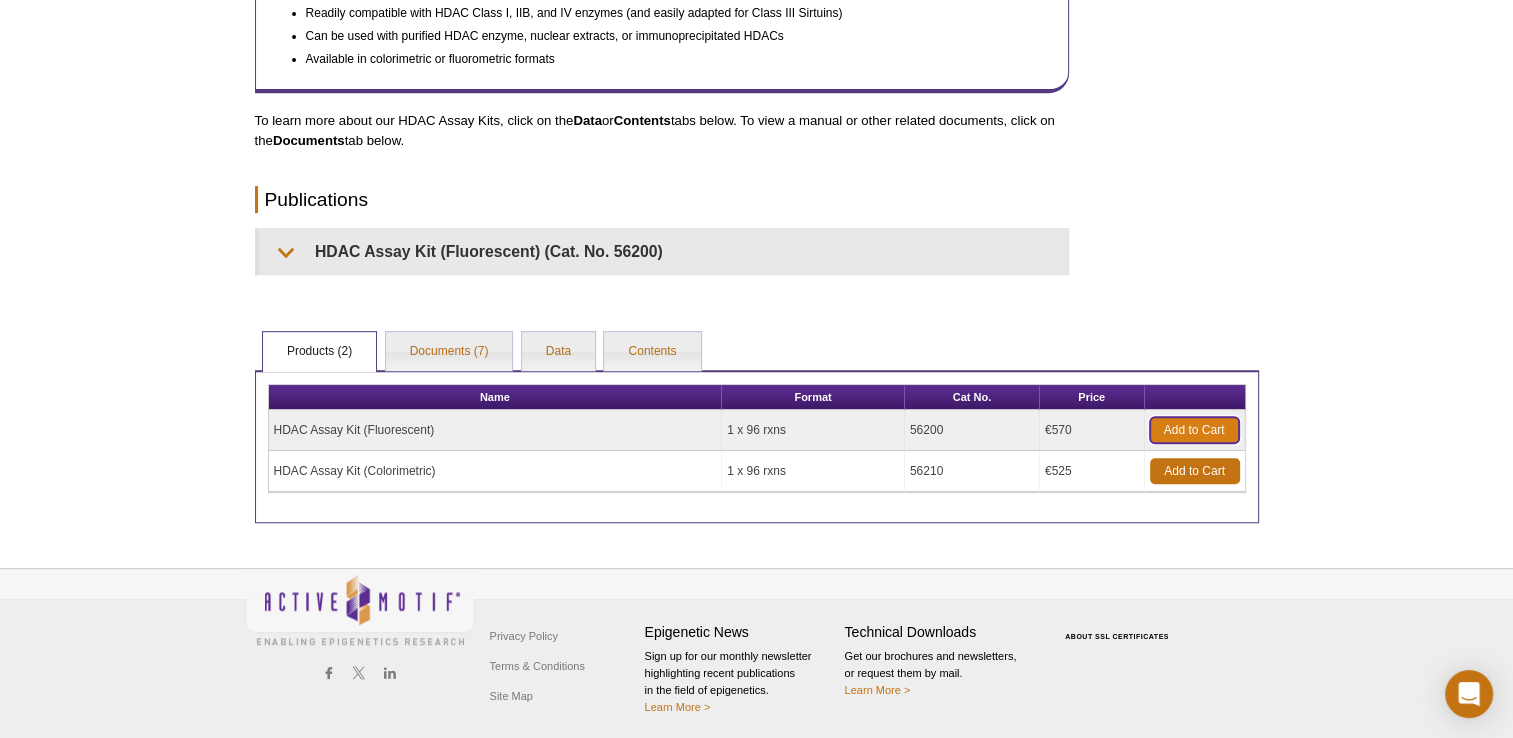 click on "Add to Cart" at bounding box center [1194, 430] 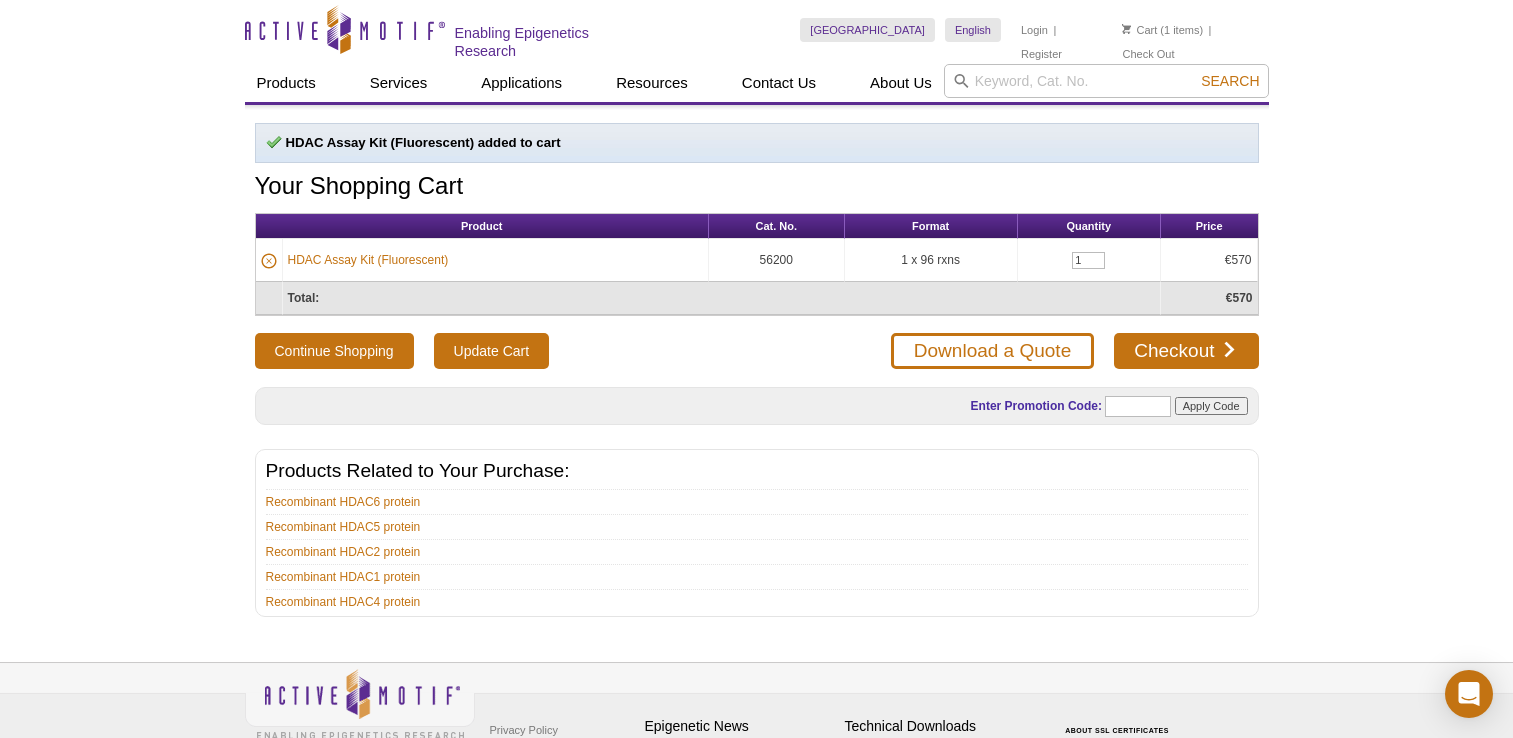 scroll, scrollTop: 0, scrollLeft: 0, axis: both 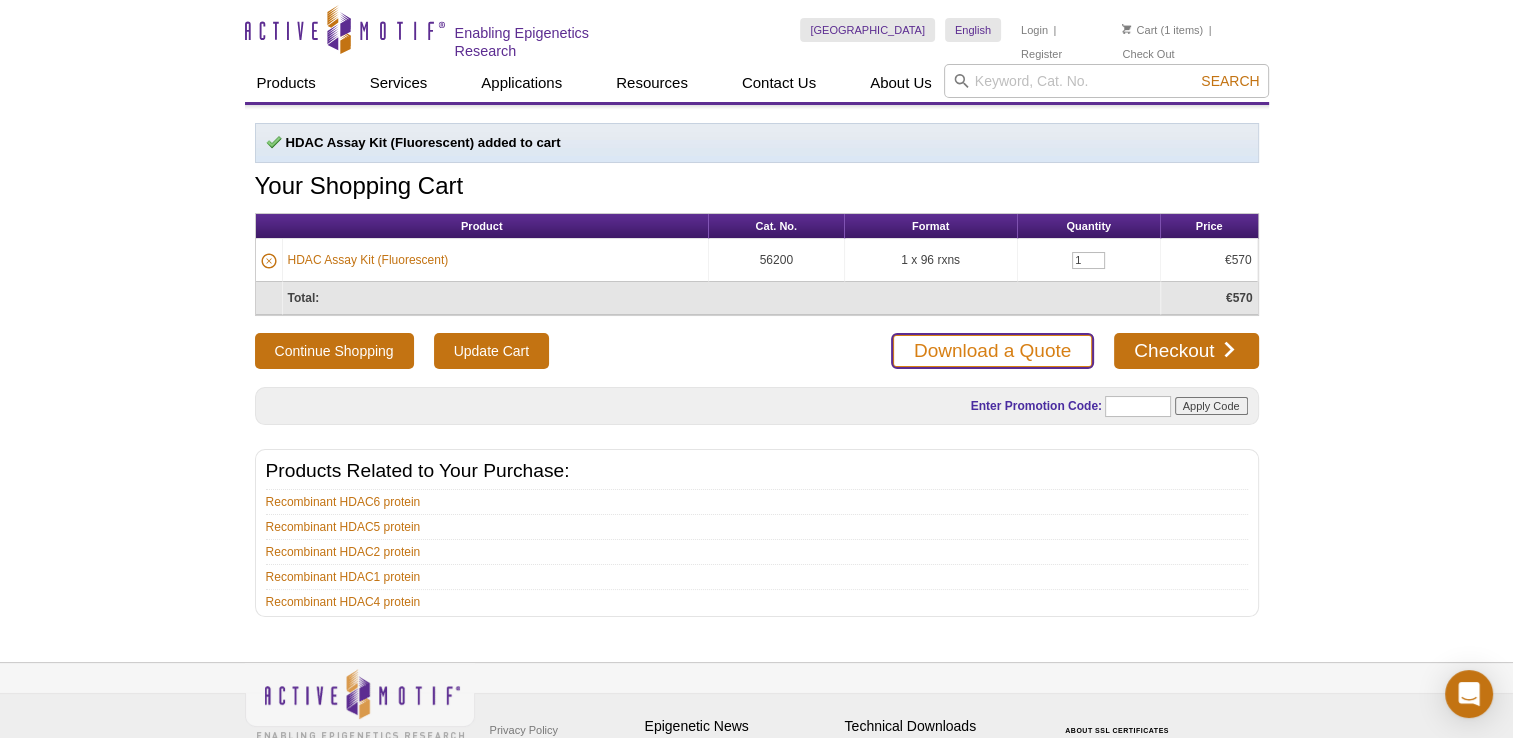 click on "Download a Quote" at bounding box center (992, 351) 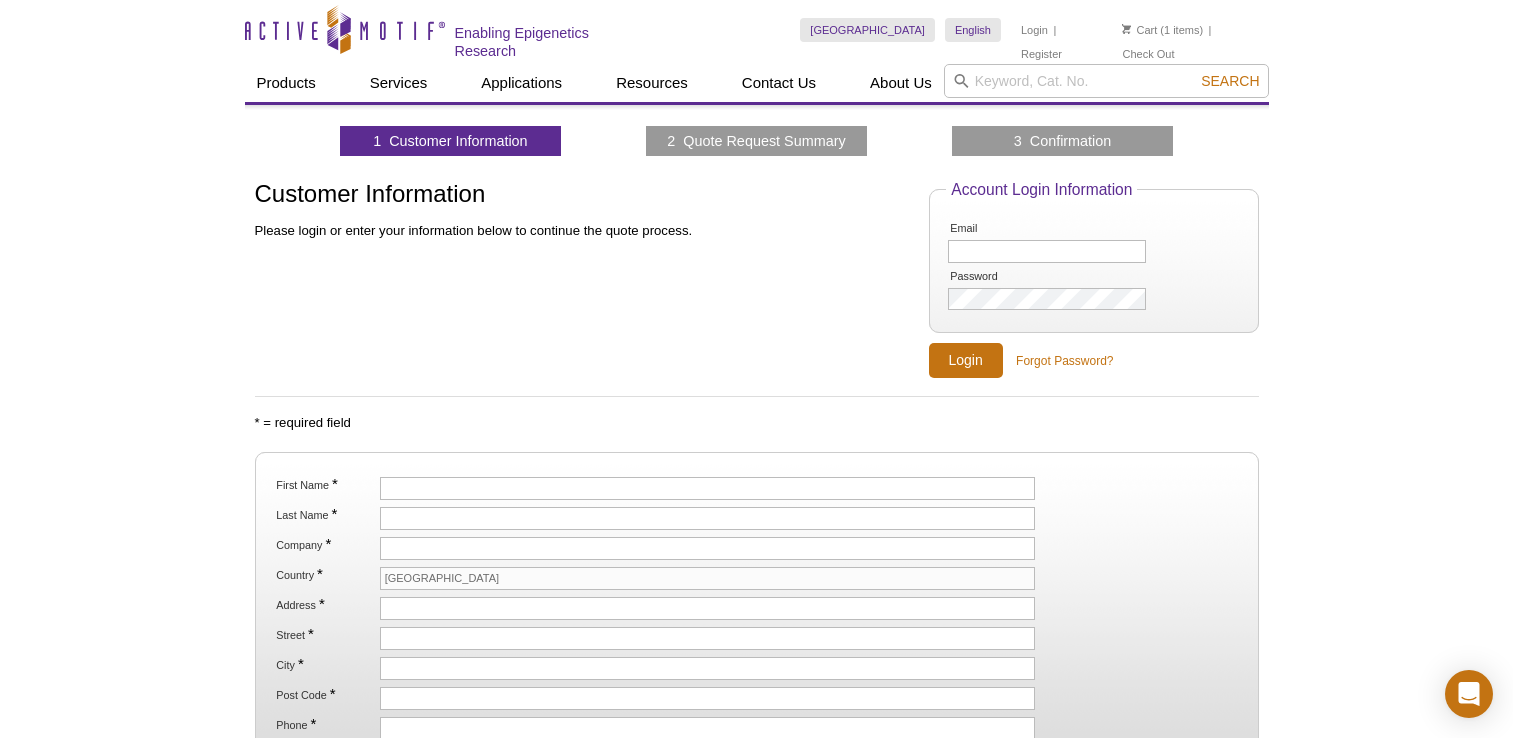 scroll, scrollTop: 0, scrollLeft: 0, axis: both 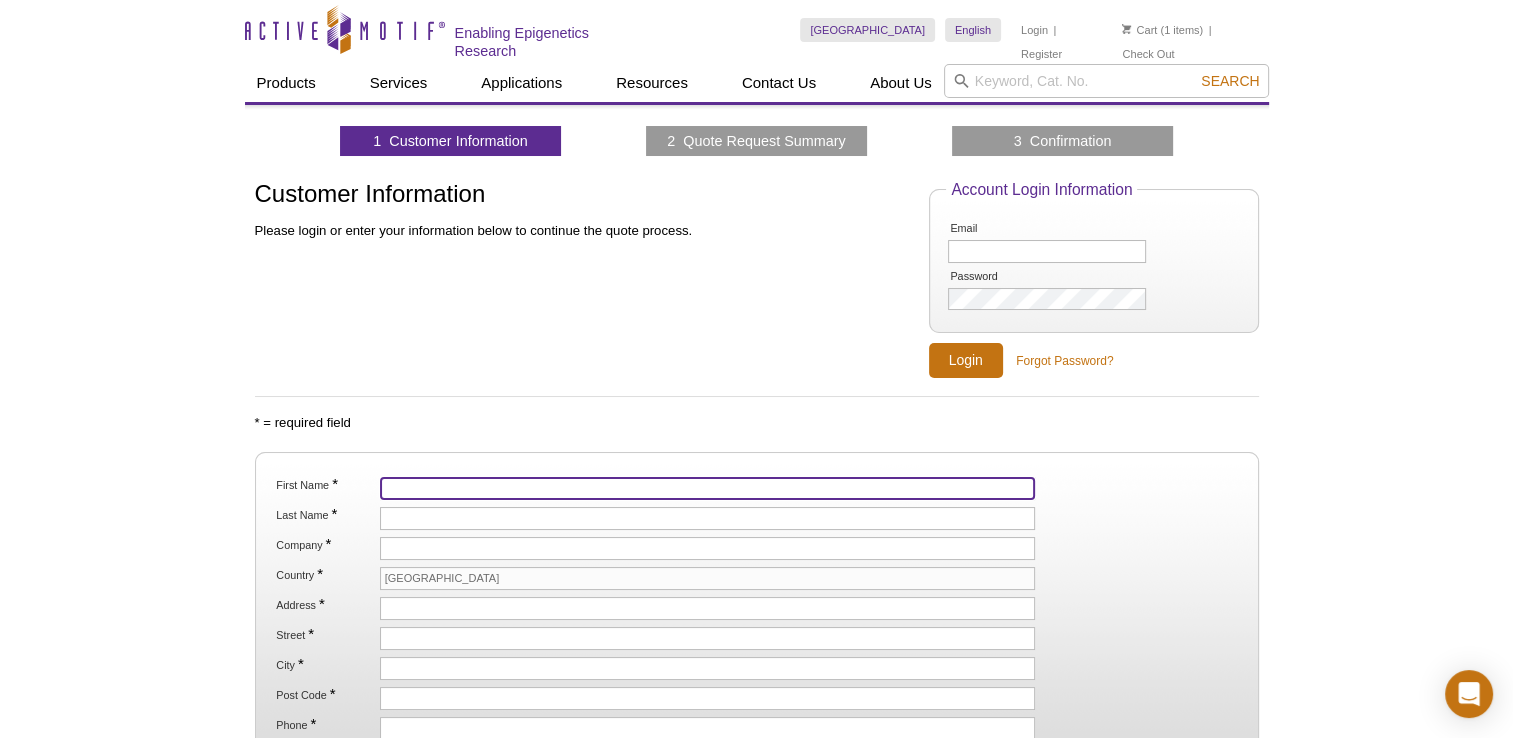 click on "First Name *" at bounding box center [708, 488] 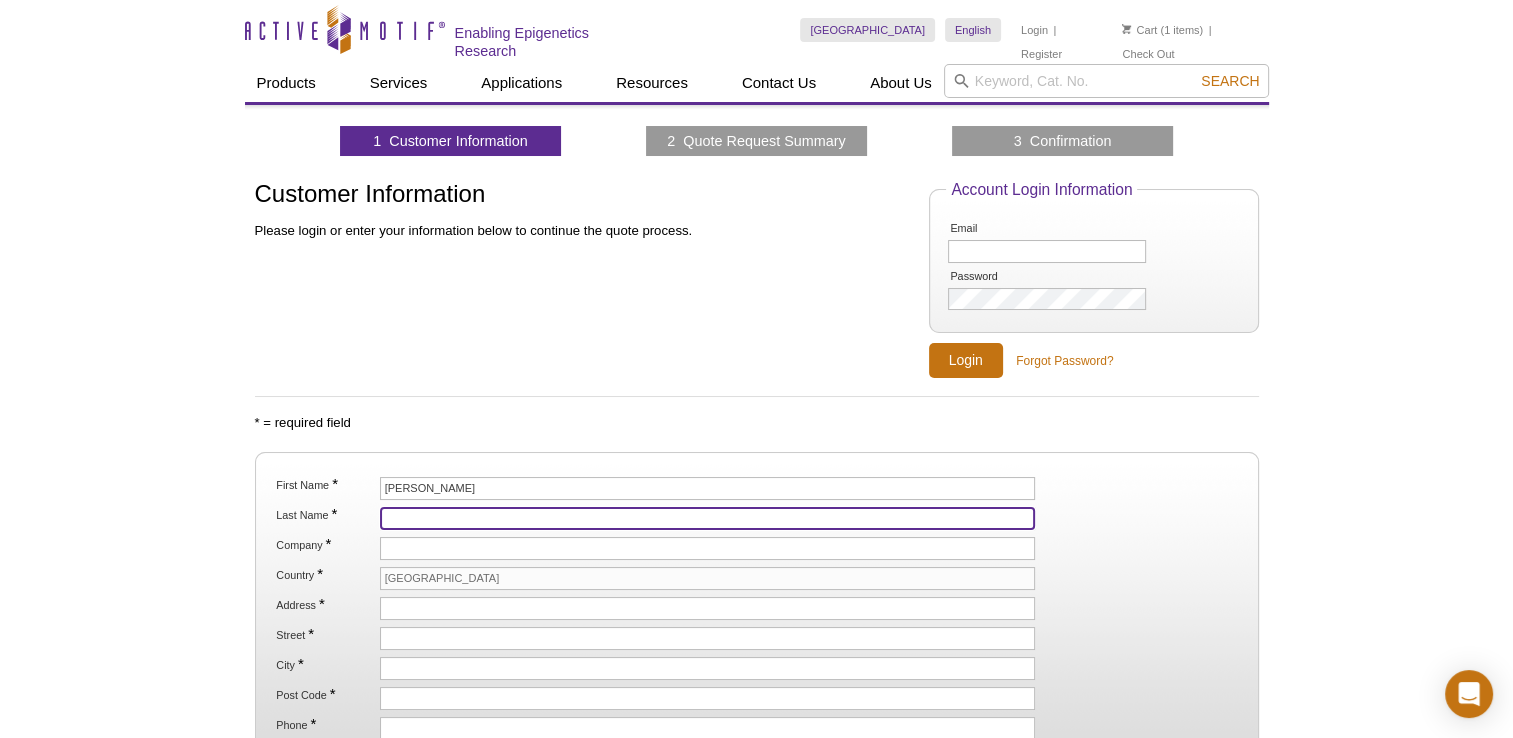 type on "Praud" 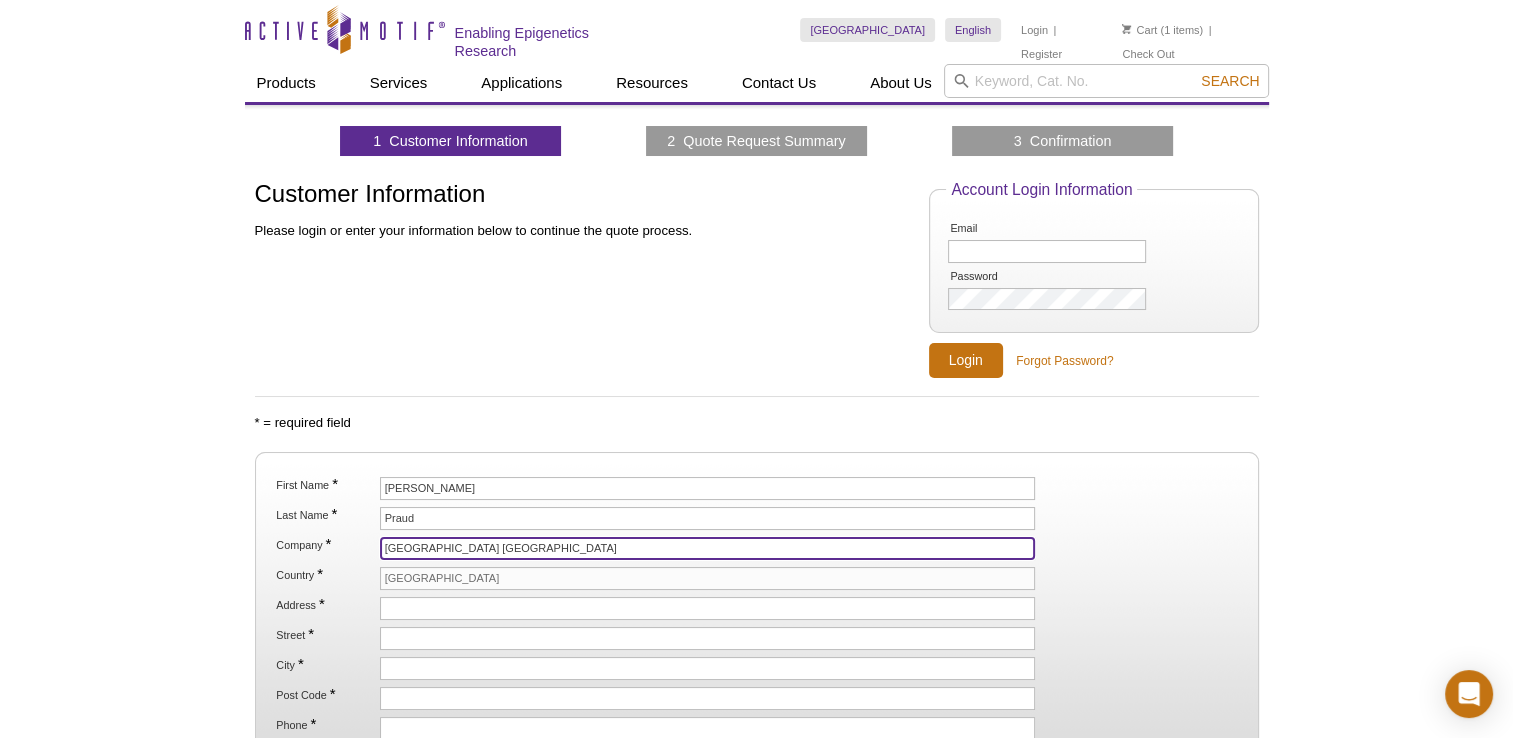 type on "INRAE UR0083 URA/ Biologie des Oiseaux et aviculture" 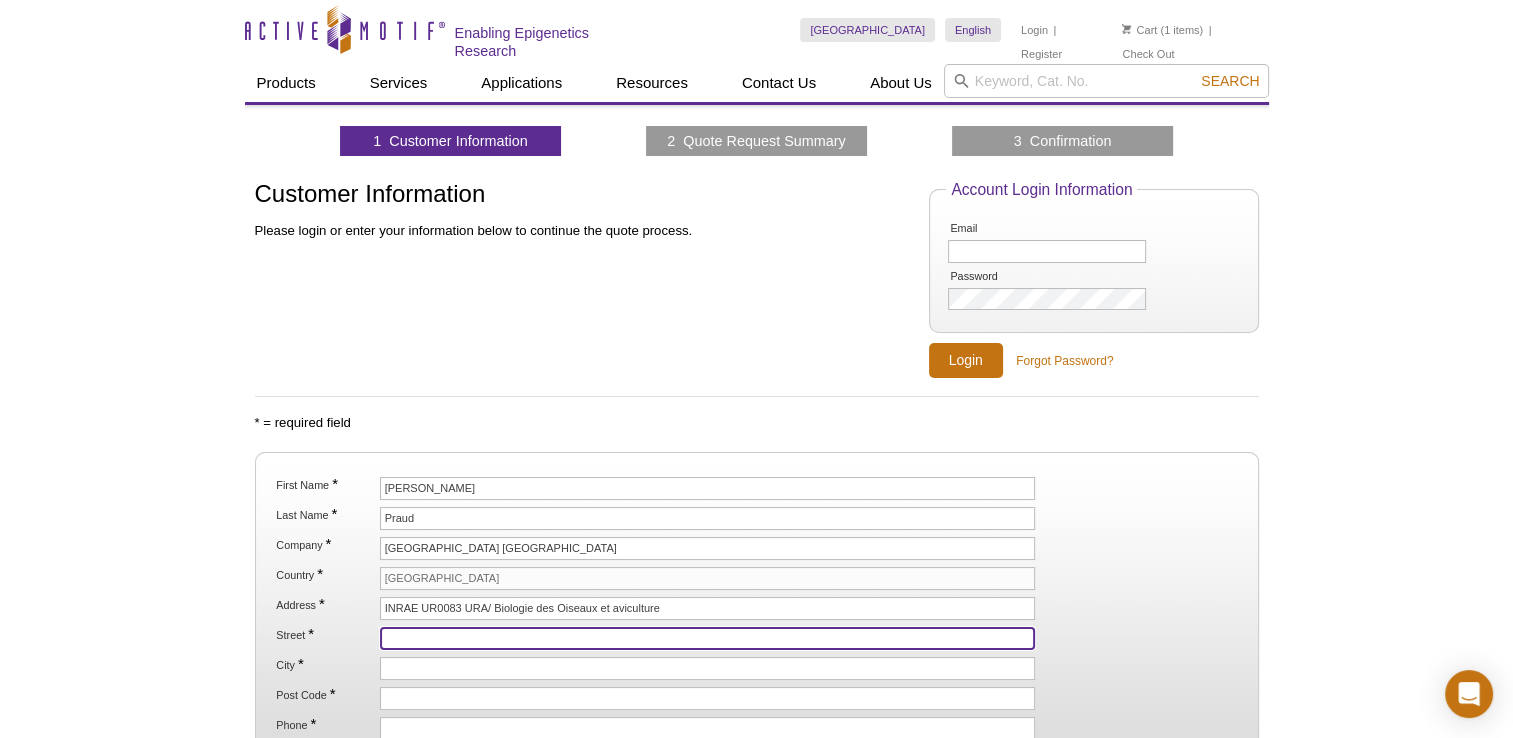 type on "INRAR Centre Val de Loire BOA Livraison point 4" 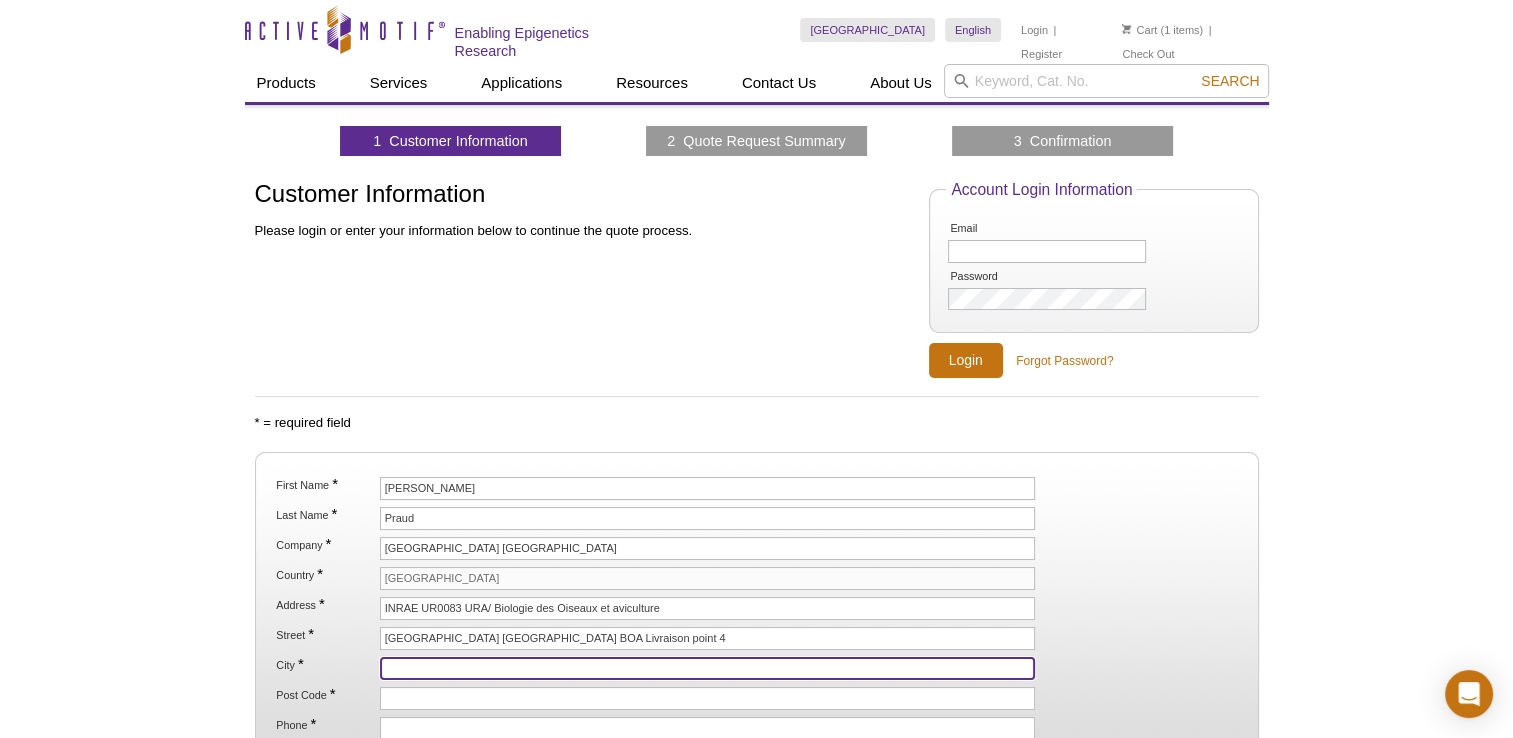 type on "Nouzilly" 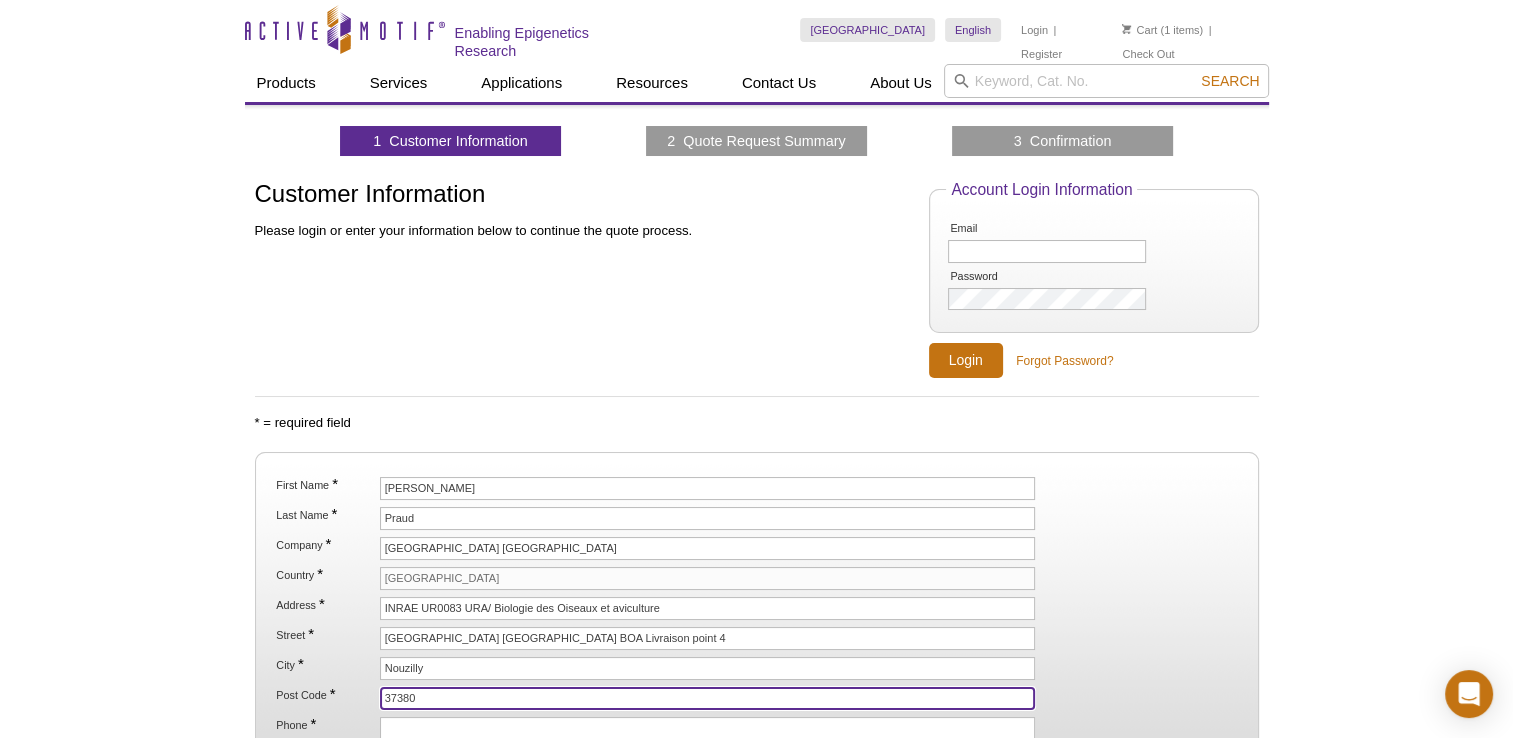 type on "0247427845" 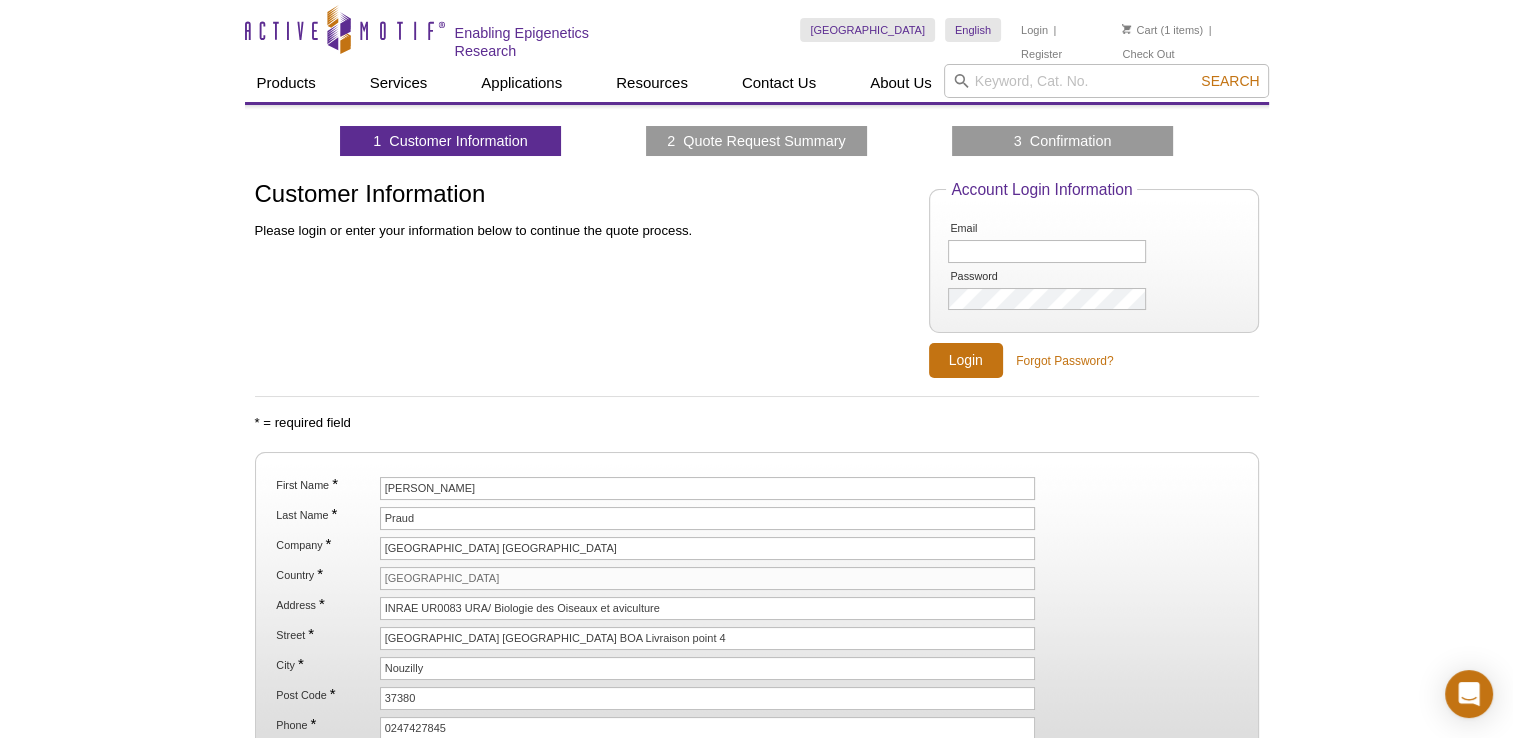 type on "[PERSON_NAME][EMAIL_ADDRESS][DOMAIN_NAME]" 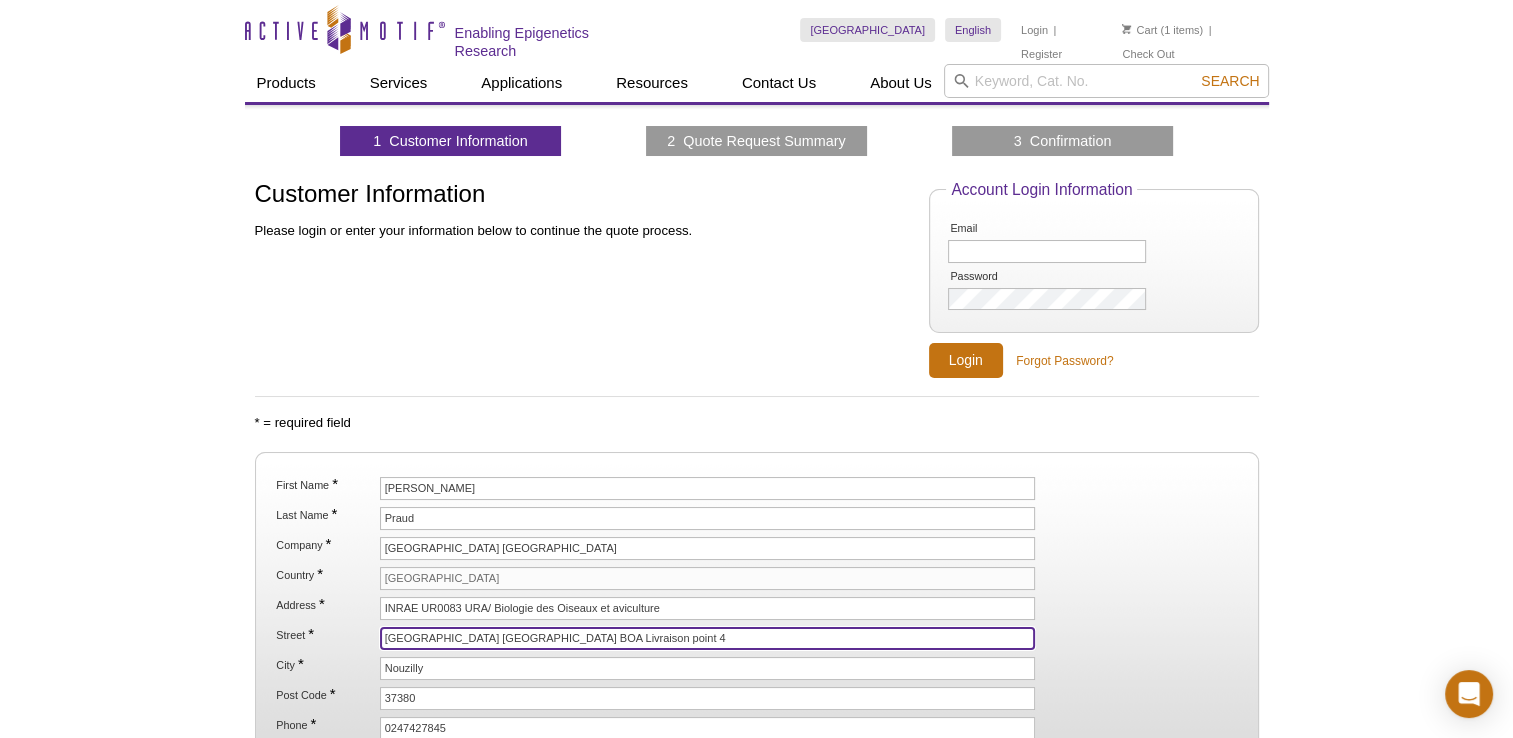 drag, startPoint x: 413, startPoint y: 630, endPoint x: 425, endPoint y: 633, distance: 12.369317 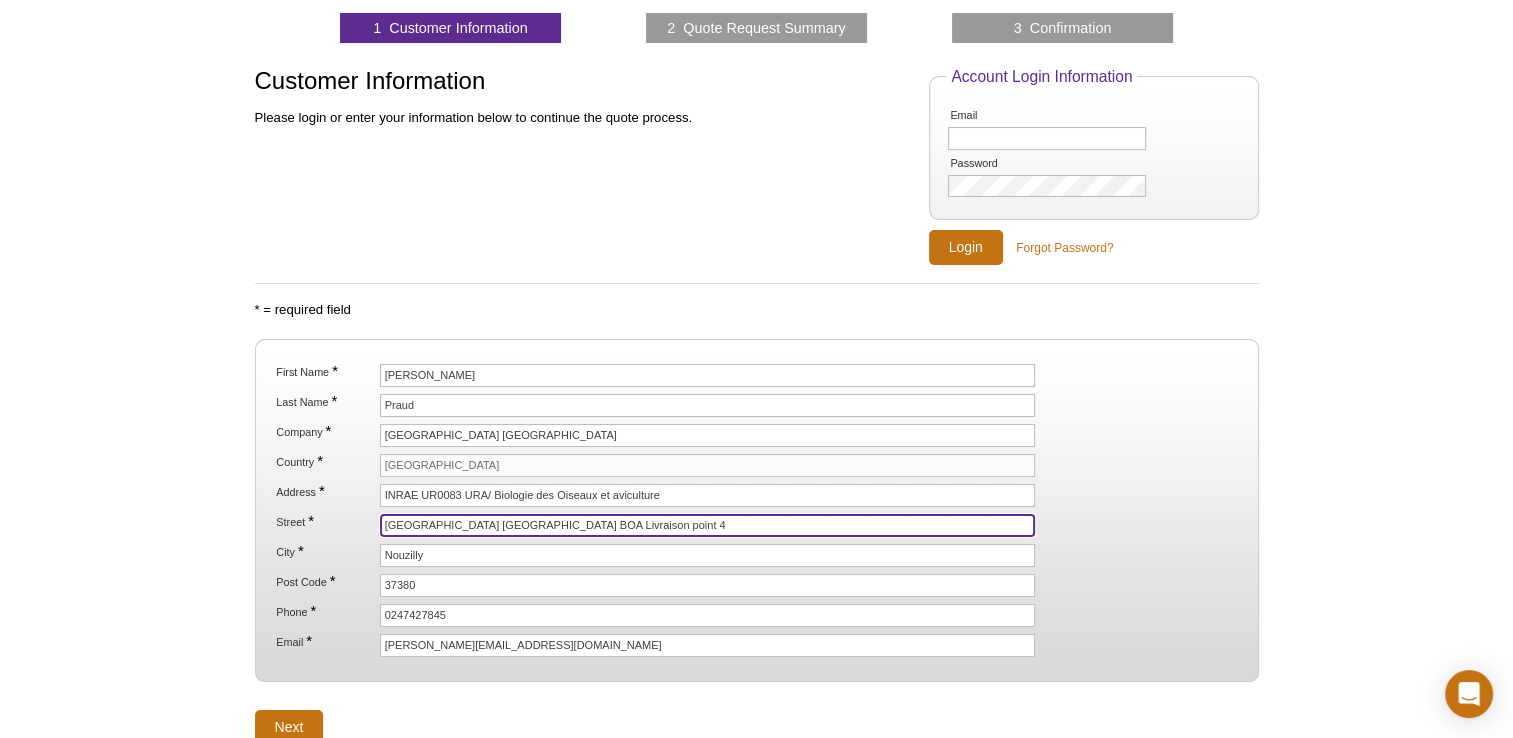 scroll, scrollTop: 331, scrollLeft: 0, axis: vertical 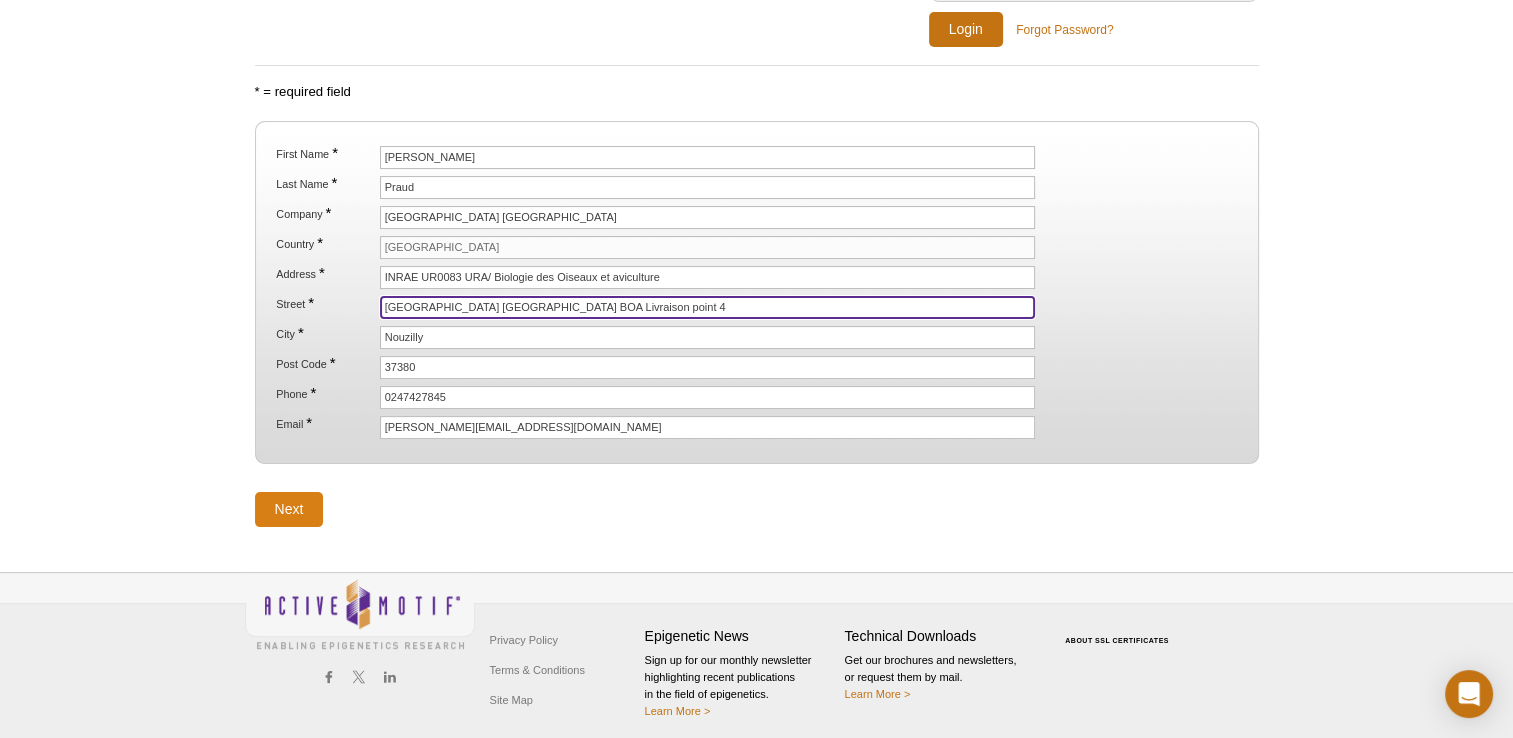 type on "[GEOGRAPHIC_DATA] [GEOGRAPHIC_DATA] BOA Livraison point 4" 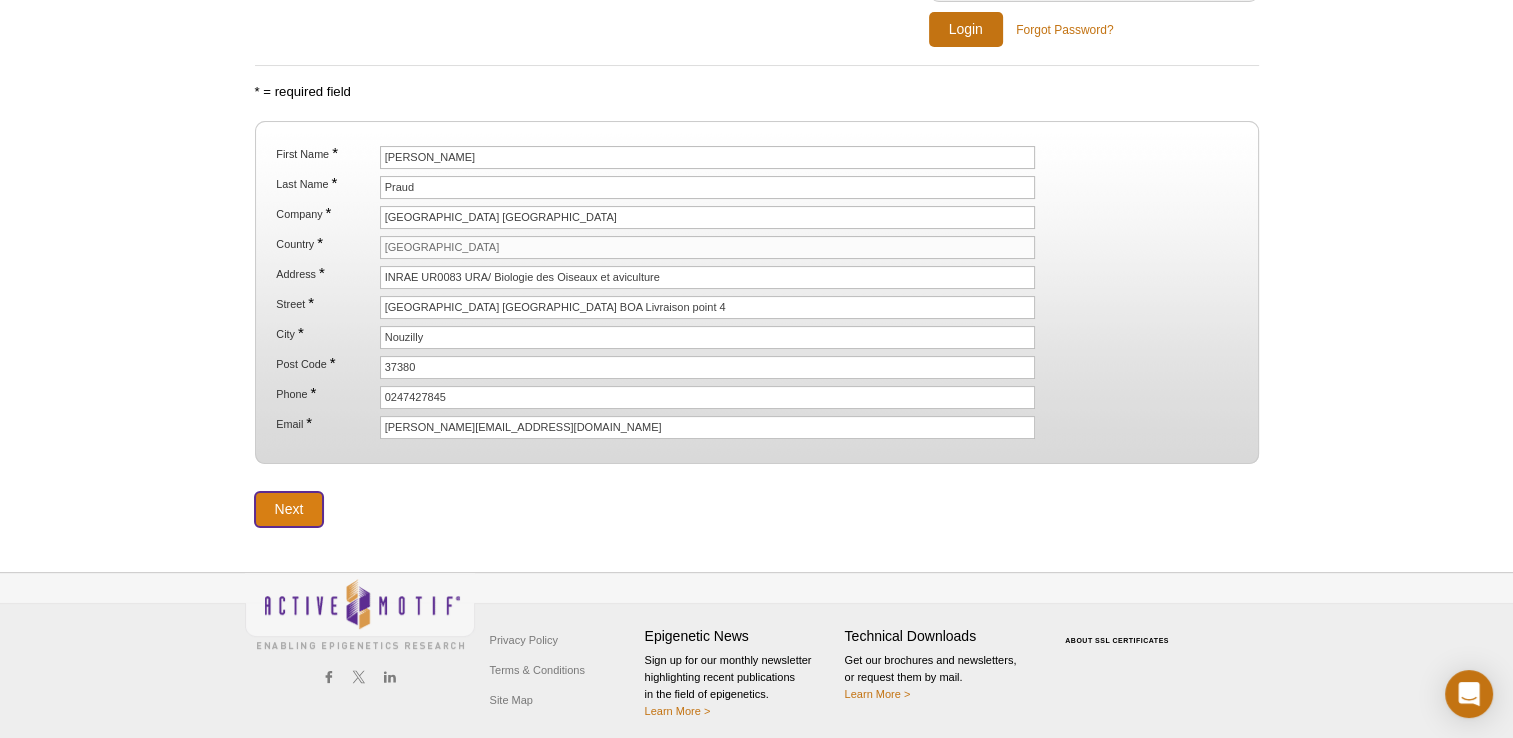click on "Next" at bounding box center (289, 509) 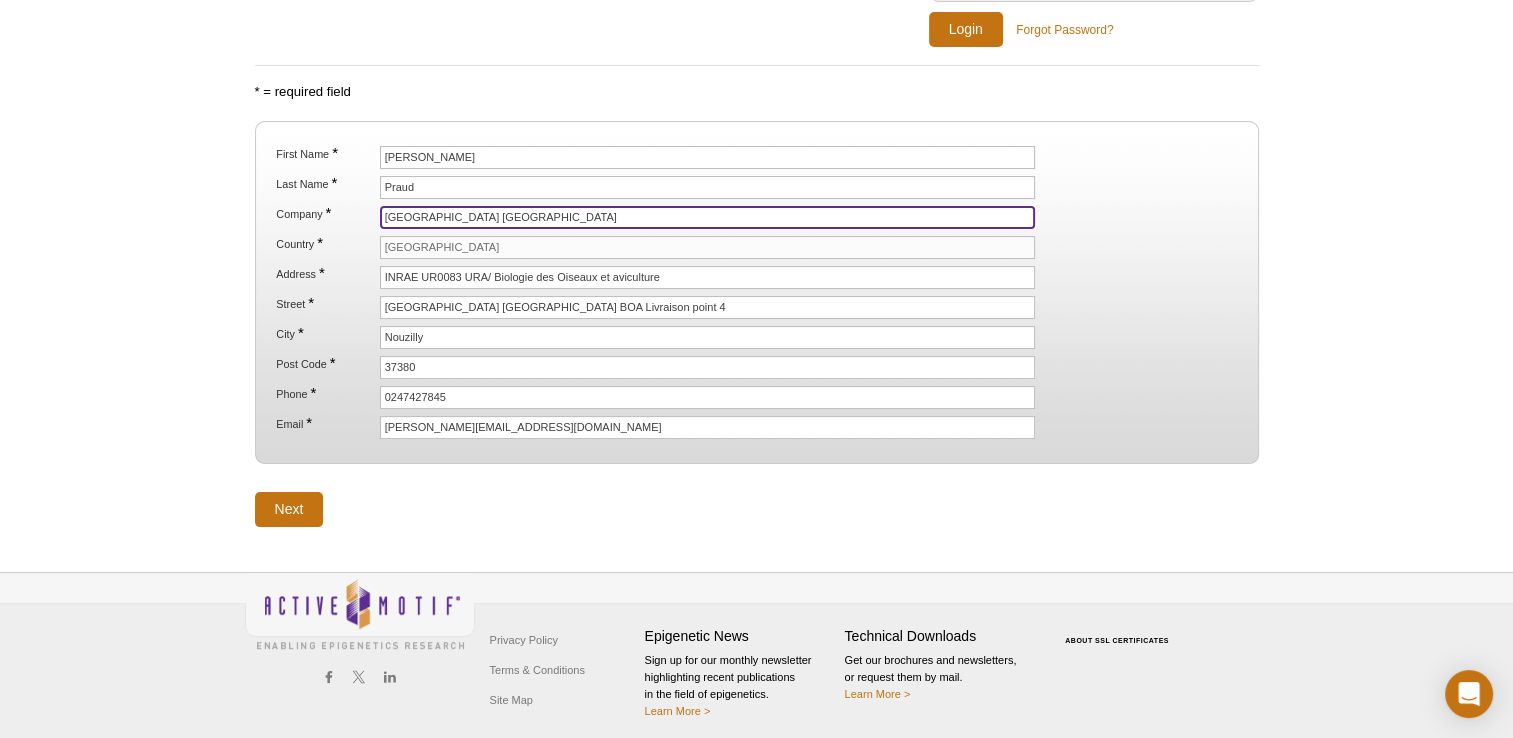 click on "INRAE Centre val de l" at bounding box center [708, 217] 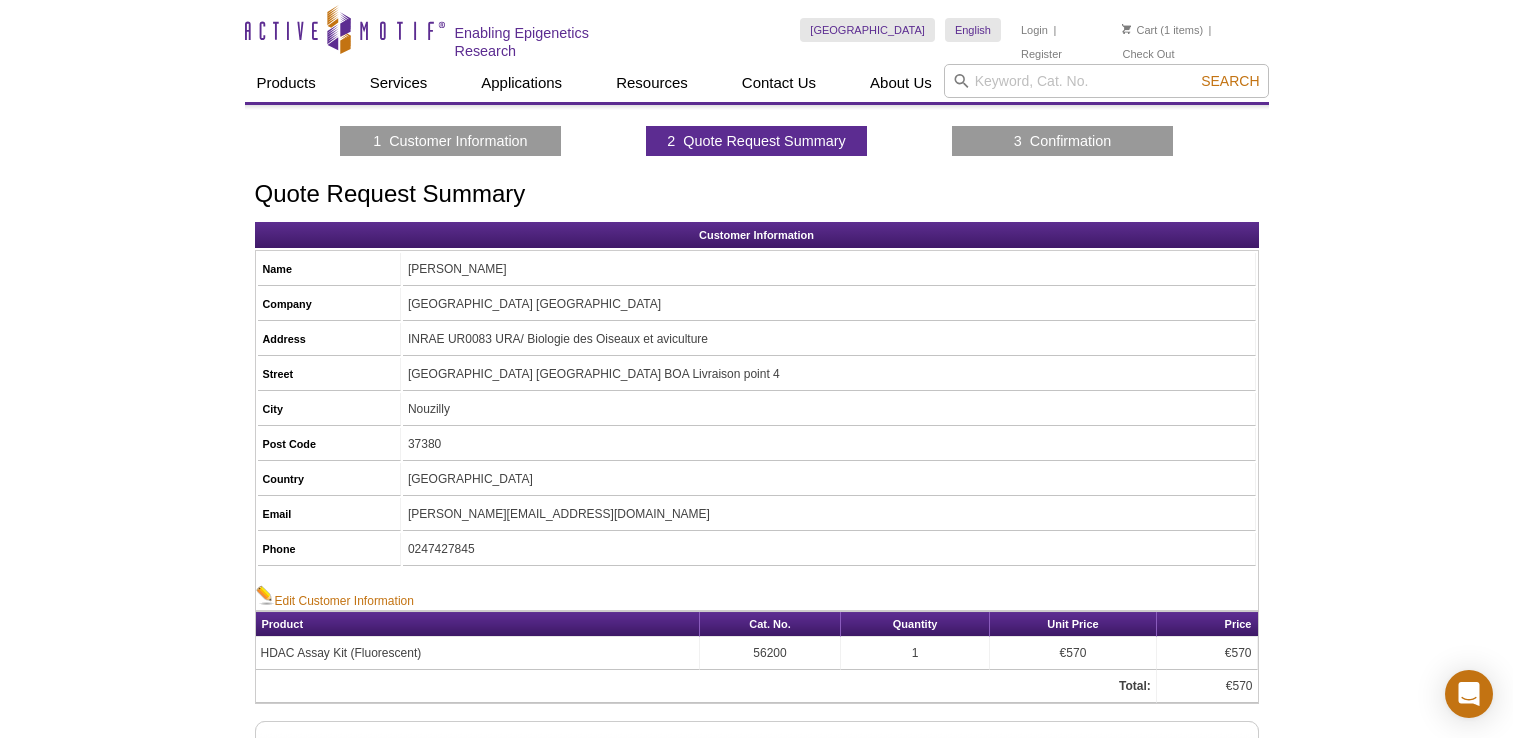 scroll, scrollTop: 0, scrollLeft: 0, axis: both 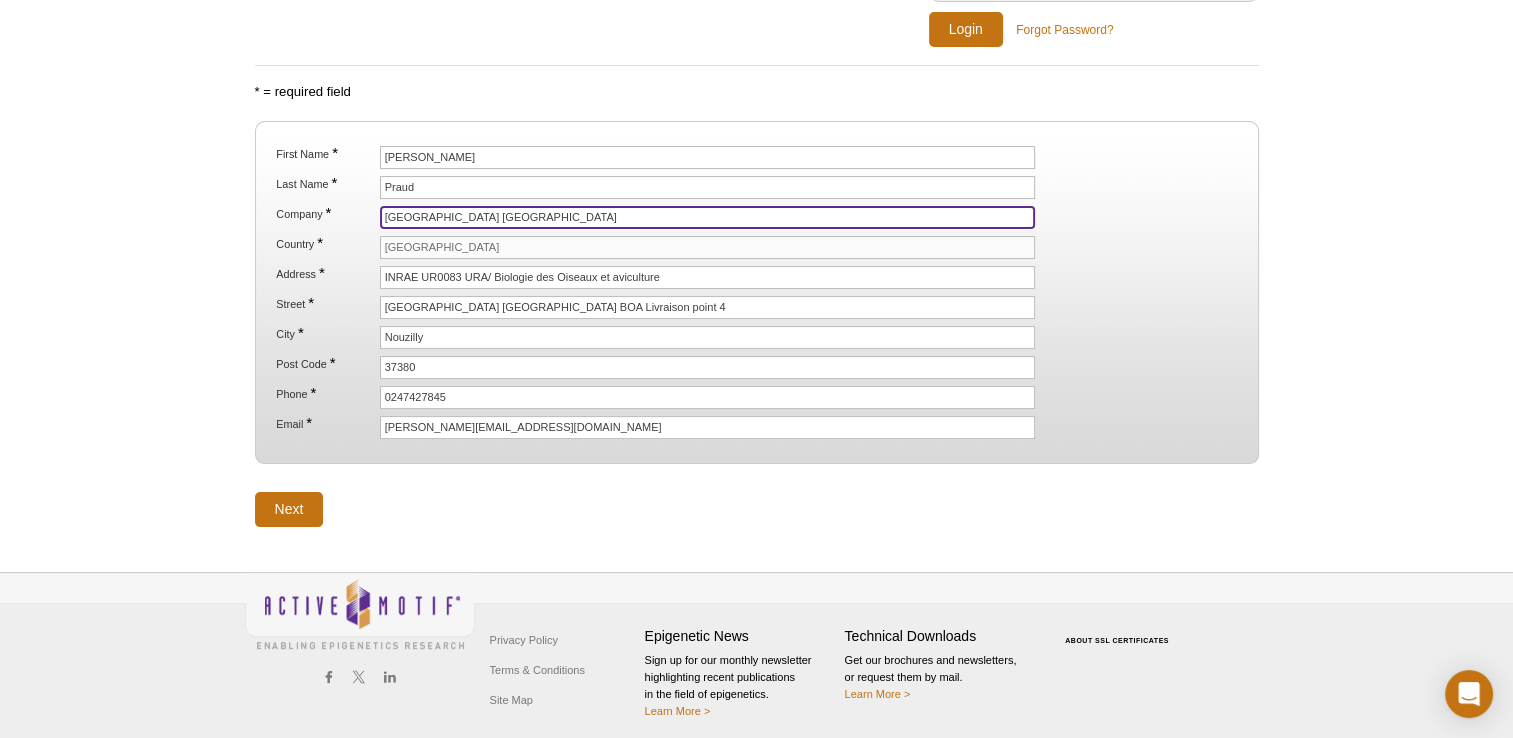 click on "[GEOGRAPHIC_DATA] [GEOGRAPHIC_DATA]" at bounding box center [708, 217] 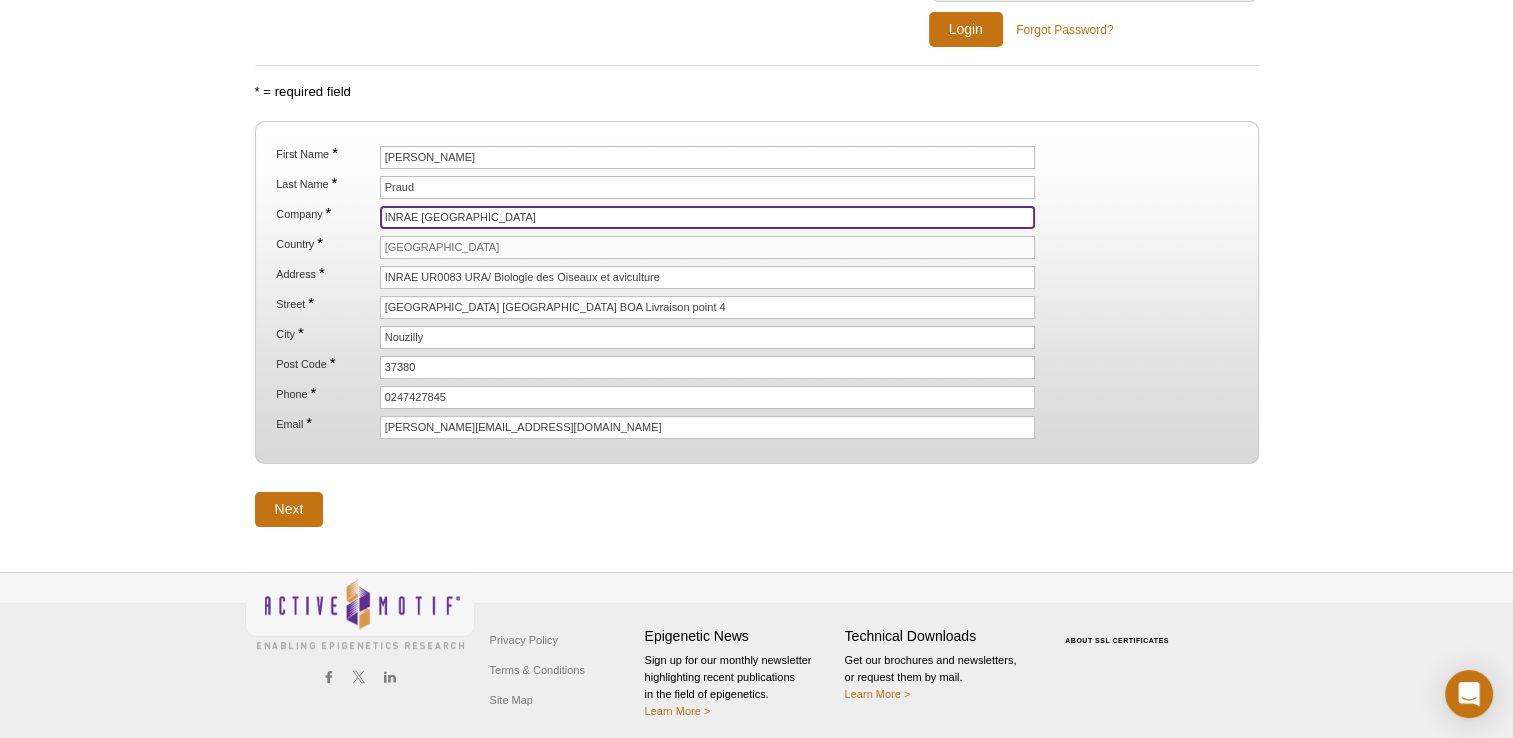 type on "INRAE [GEOGRAPHIC_DATA]" 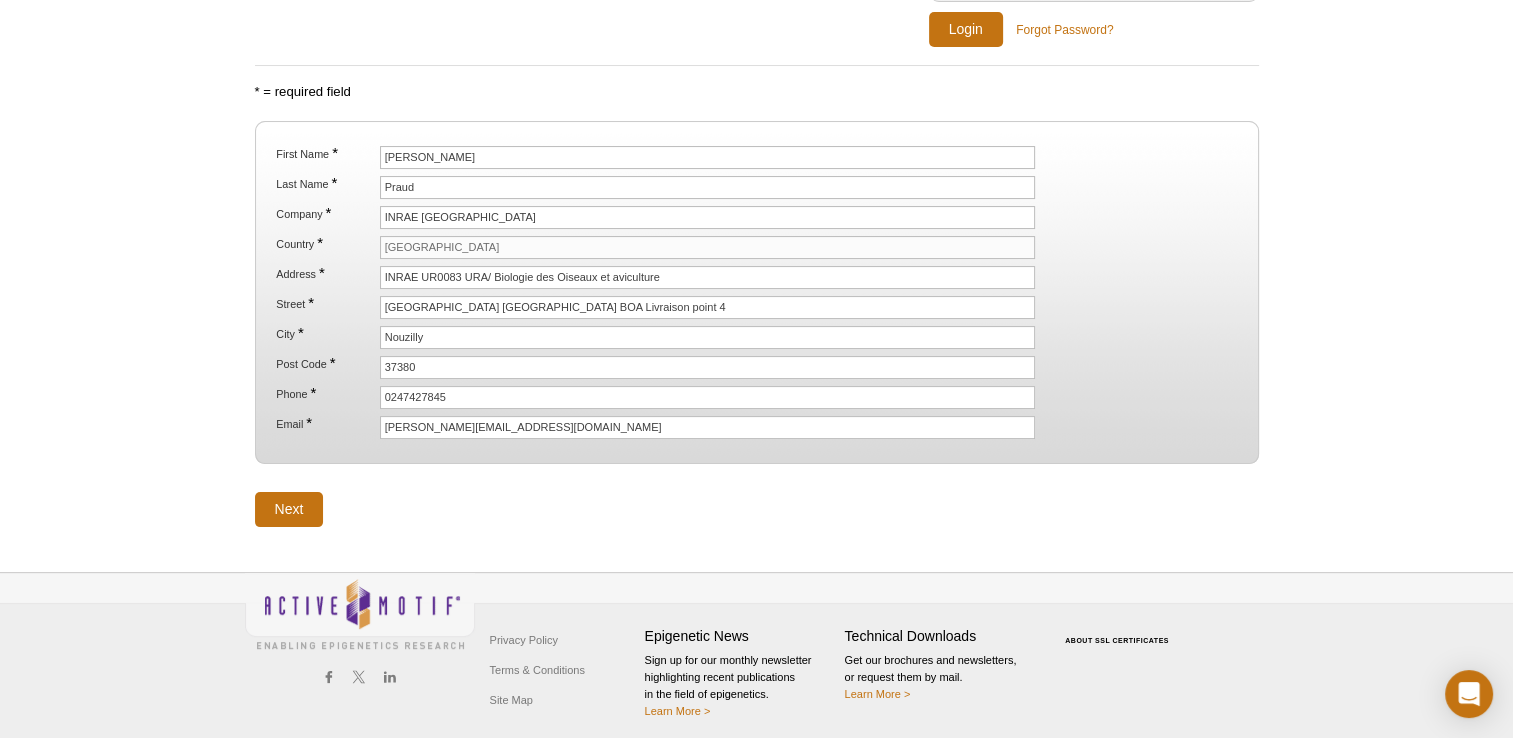 click on "Street *
INRAE Centre Val de Loire BOA Livraison point 4" at bounding box center [756, 307] 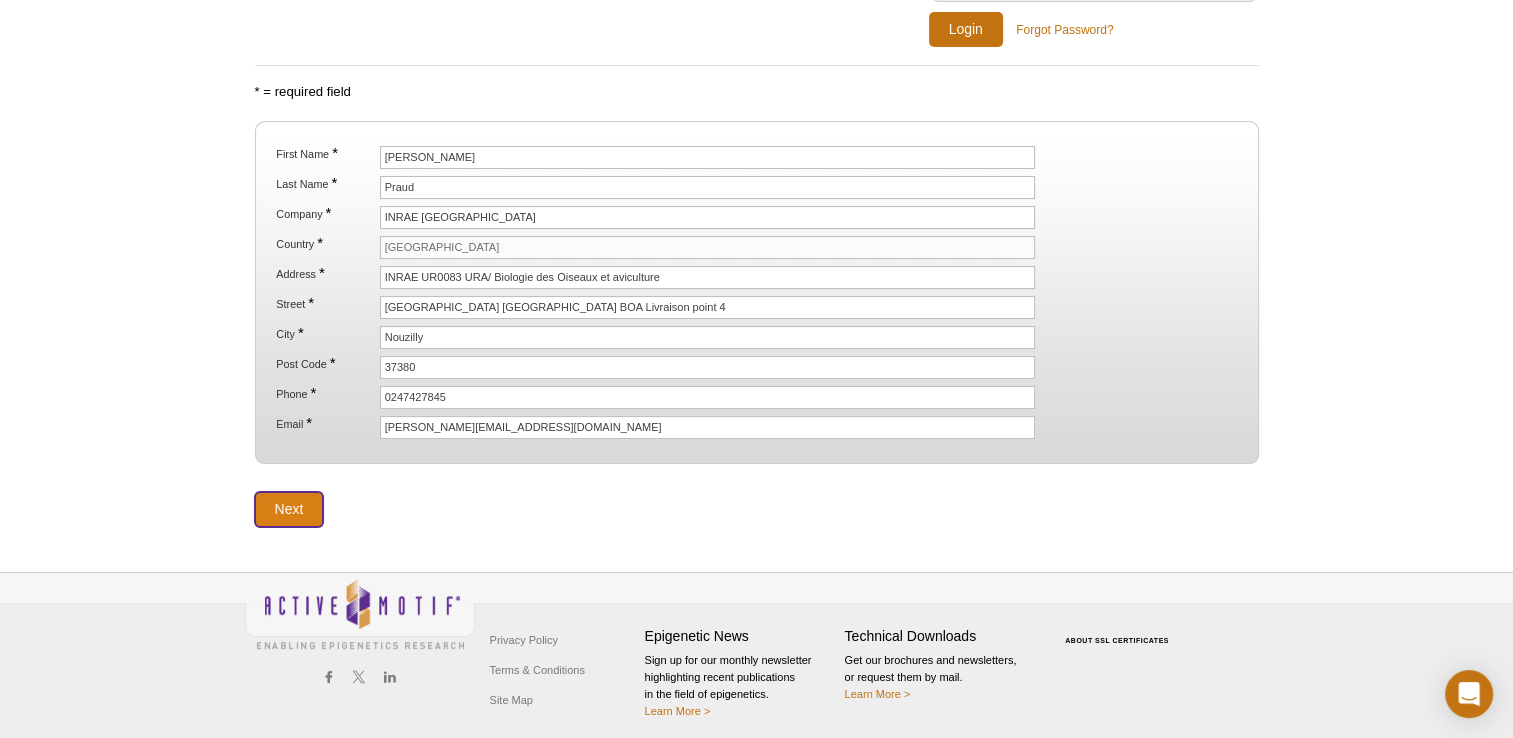 click on "Next" at bounding box center [289, 509] 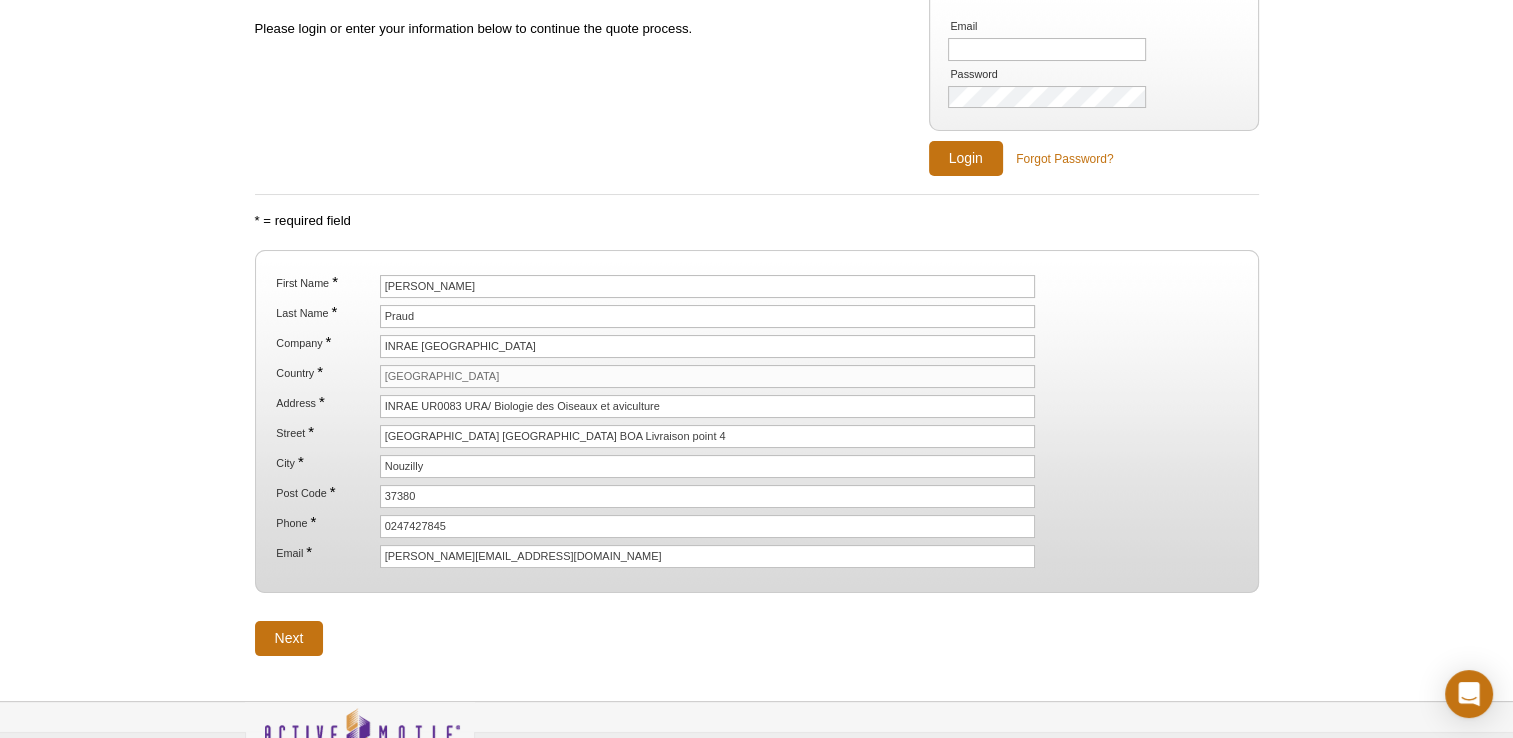 scroll, scrollTop: 0, scrollLeft: 0, axis: both 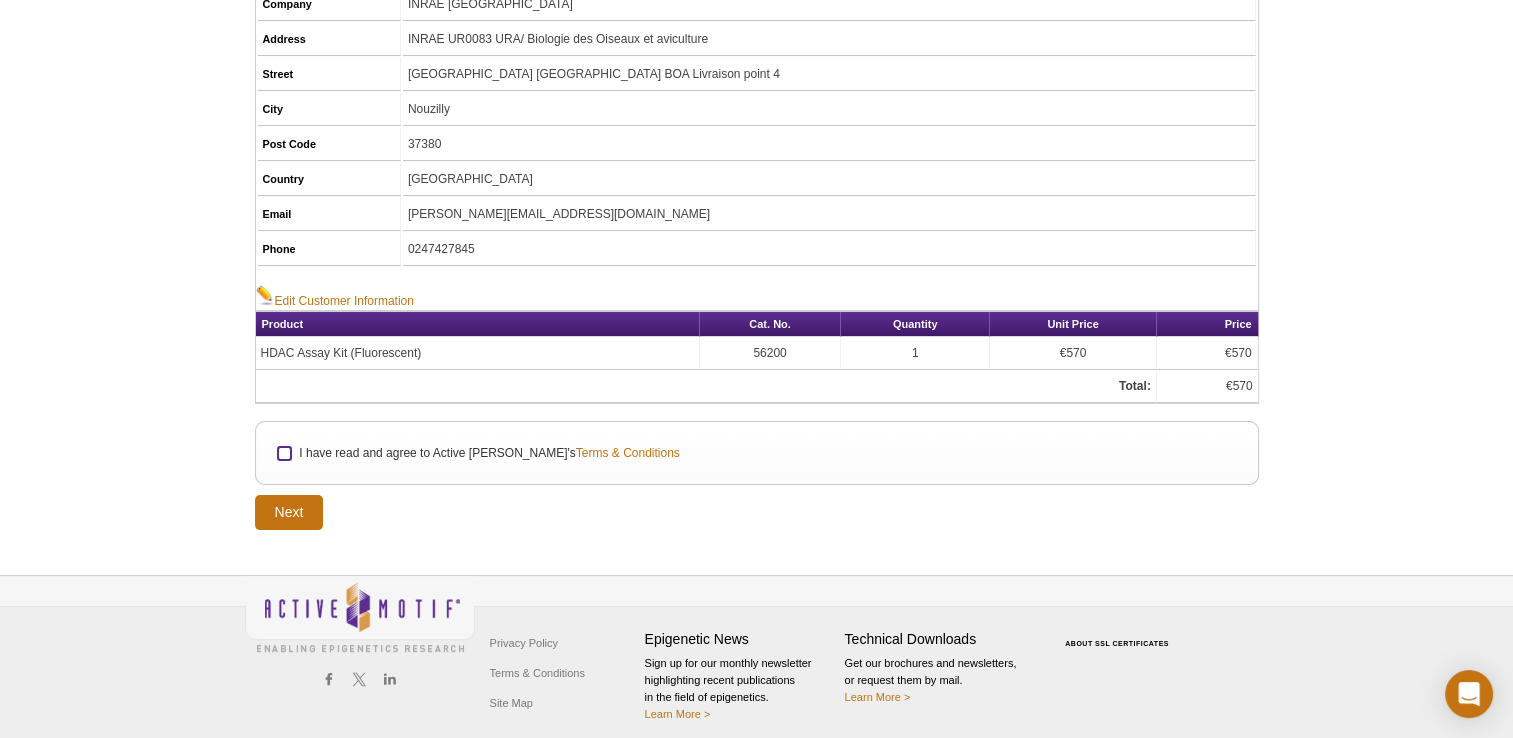 click on "I have read and agree to Active Motif's  Terms & Conditions" at bounding box center (284, 453) 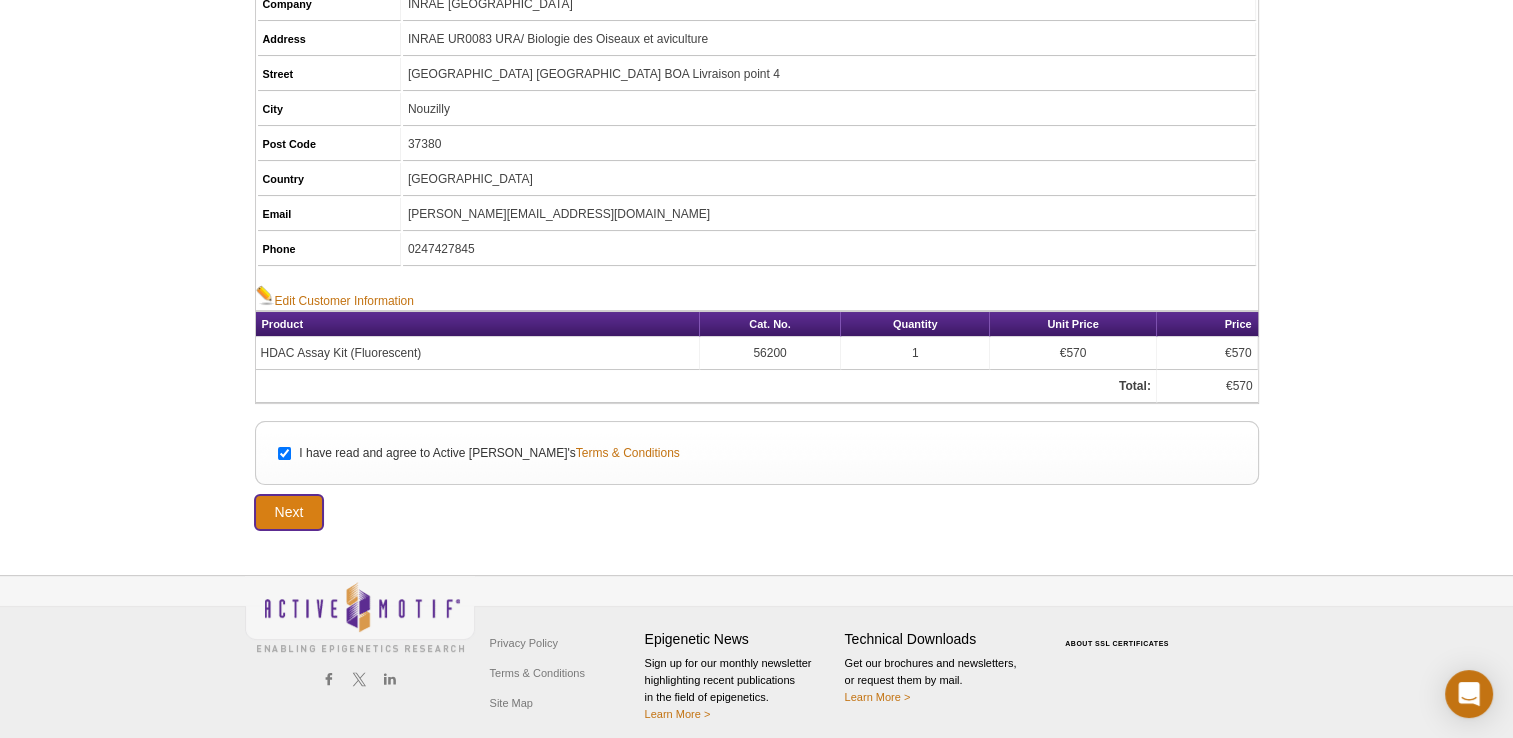 click on "Next" at bounding box center (289, 512) 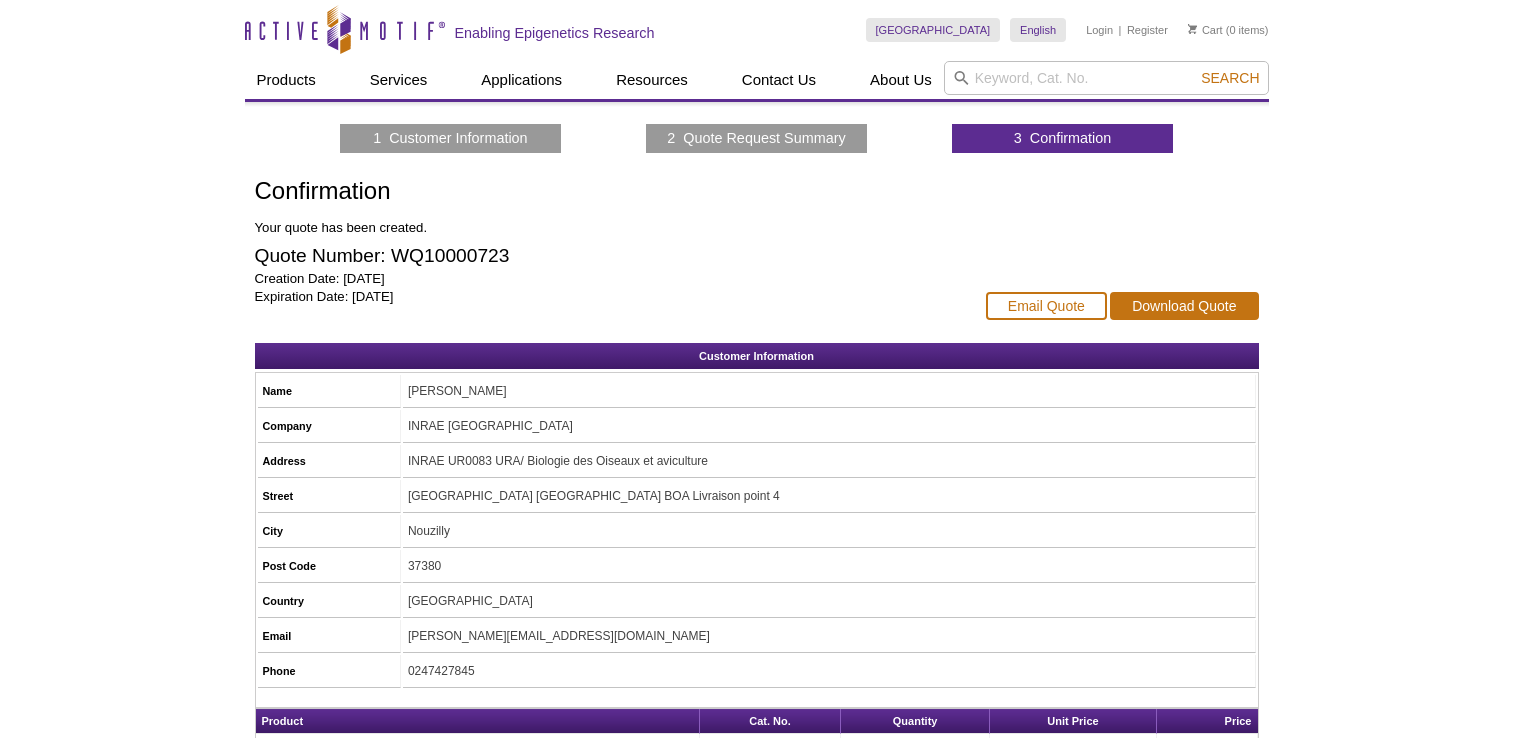 scroll, scrollTop: 0, scrollLeft: 0, axis: both 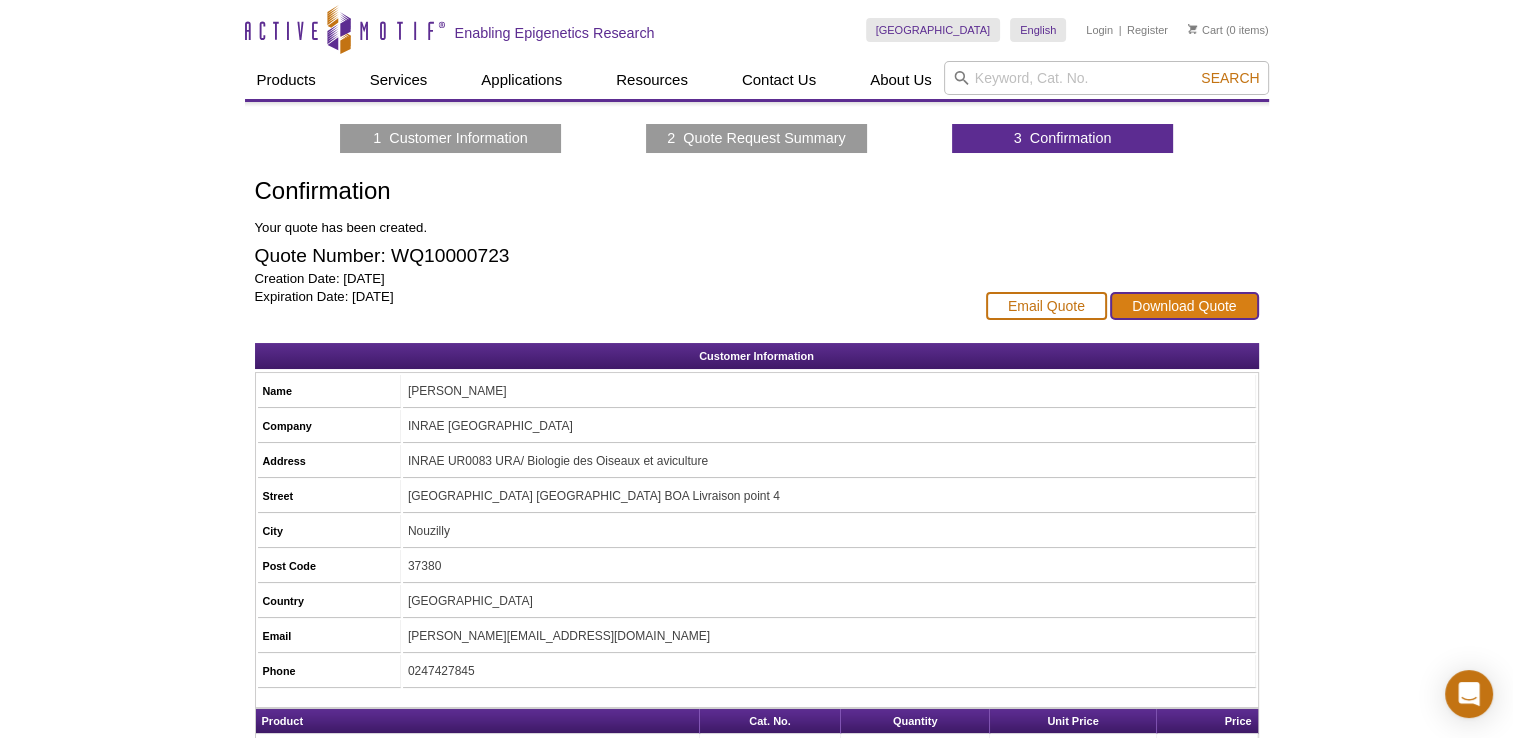 click on "Download Quote" at bounding box center [1184, 306] 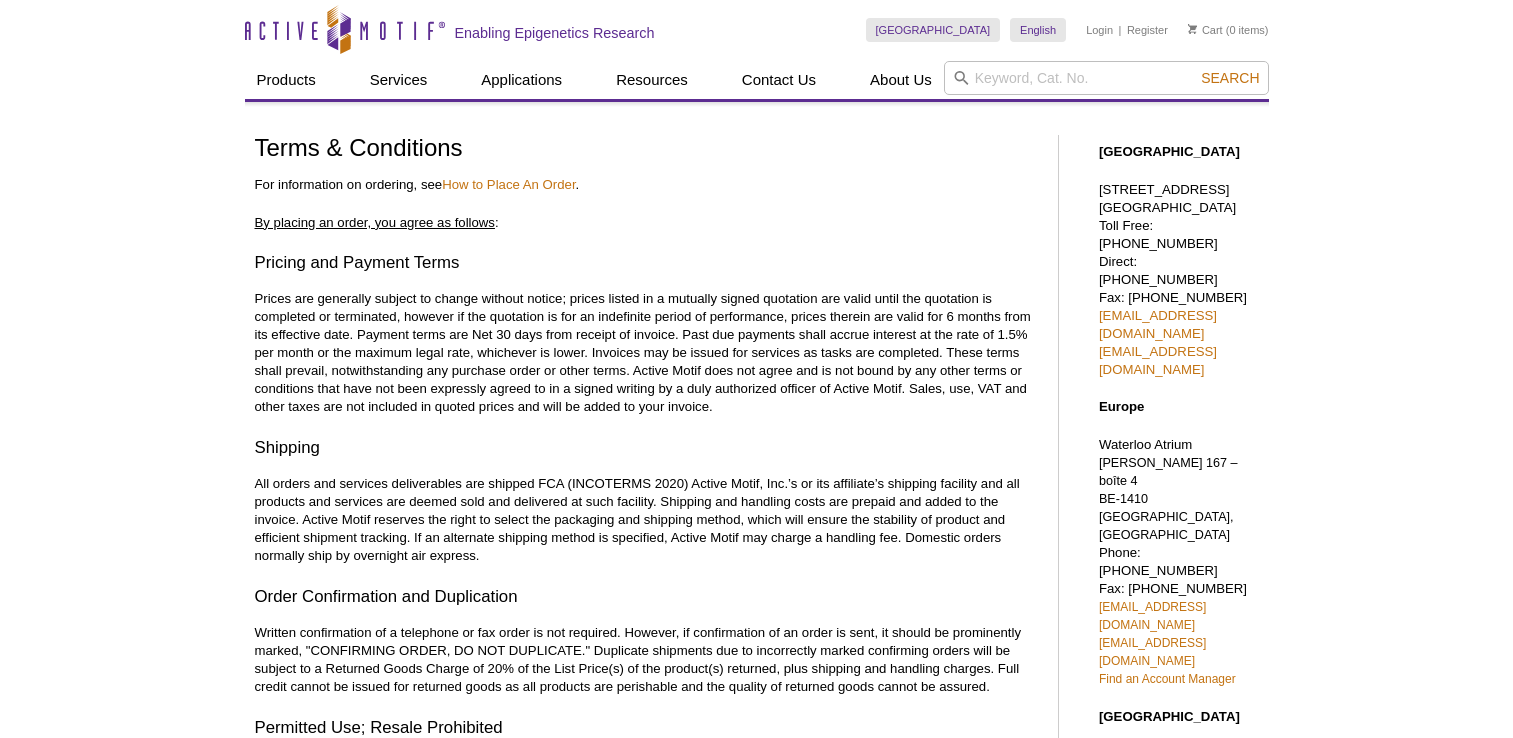 scroll, scrollTop: 0, scrollLeft: 0, axis: both 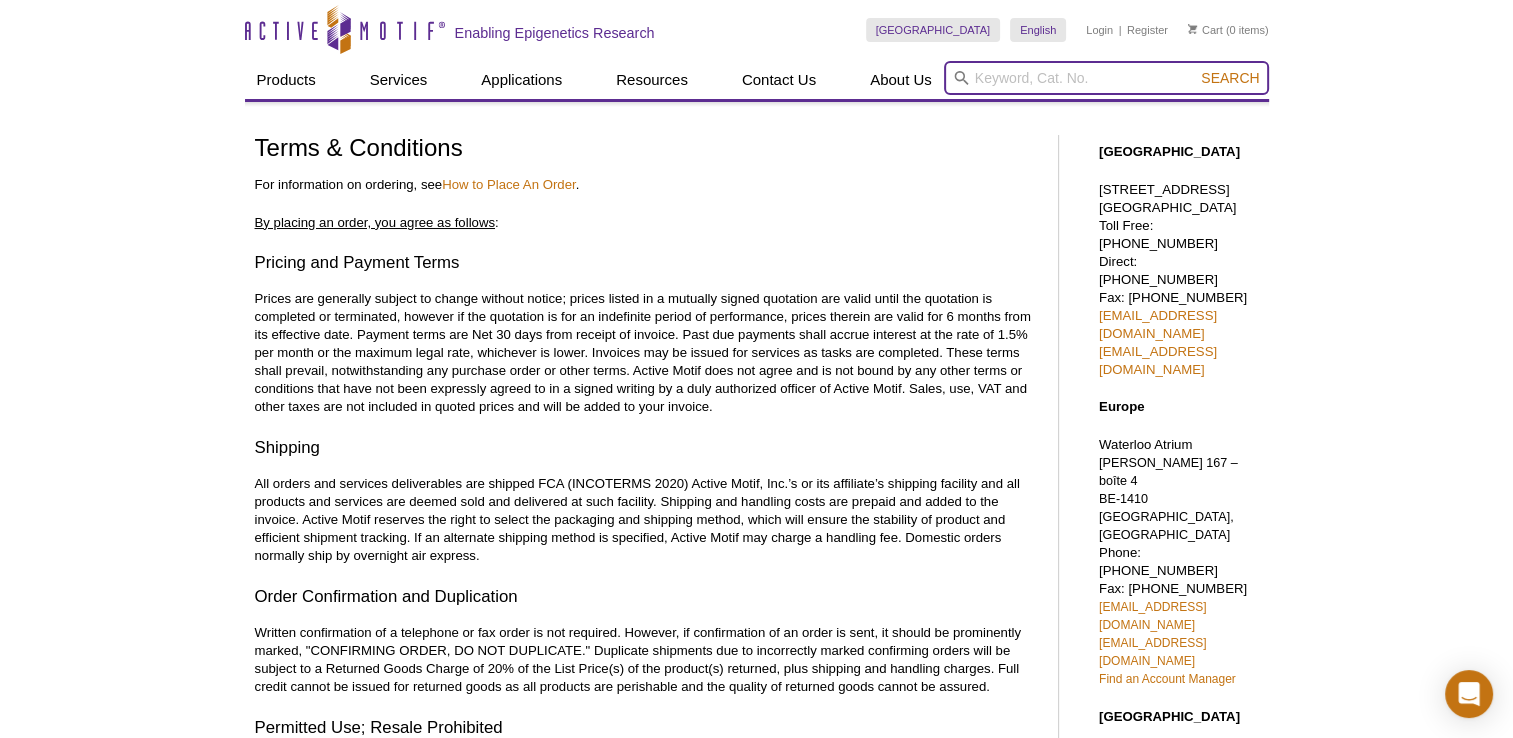 click at bounding box center (1106, 78) 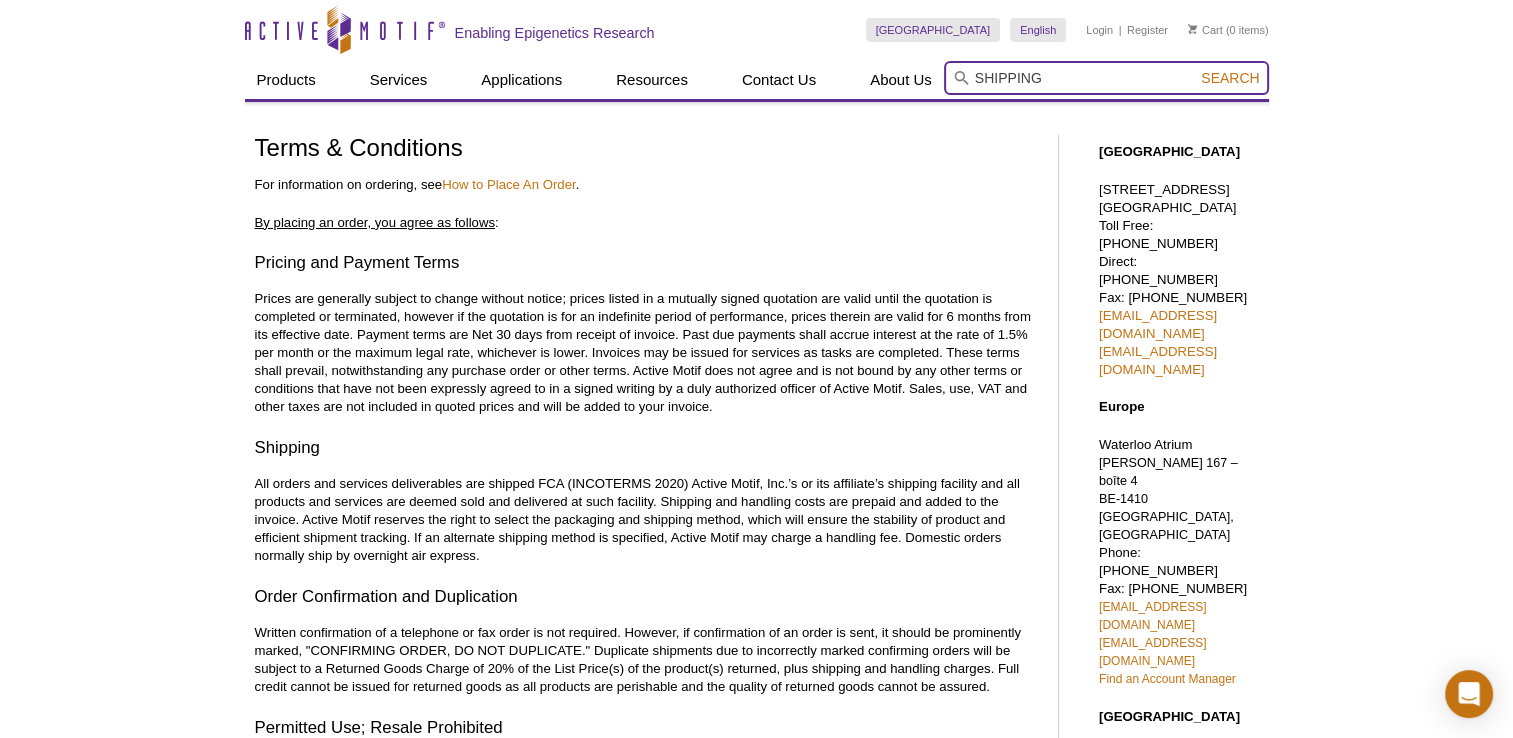 type on "SHIPPING" 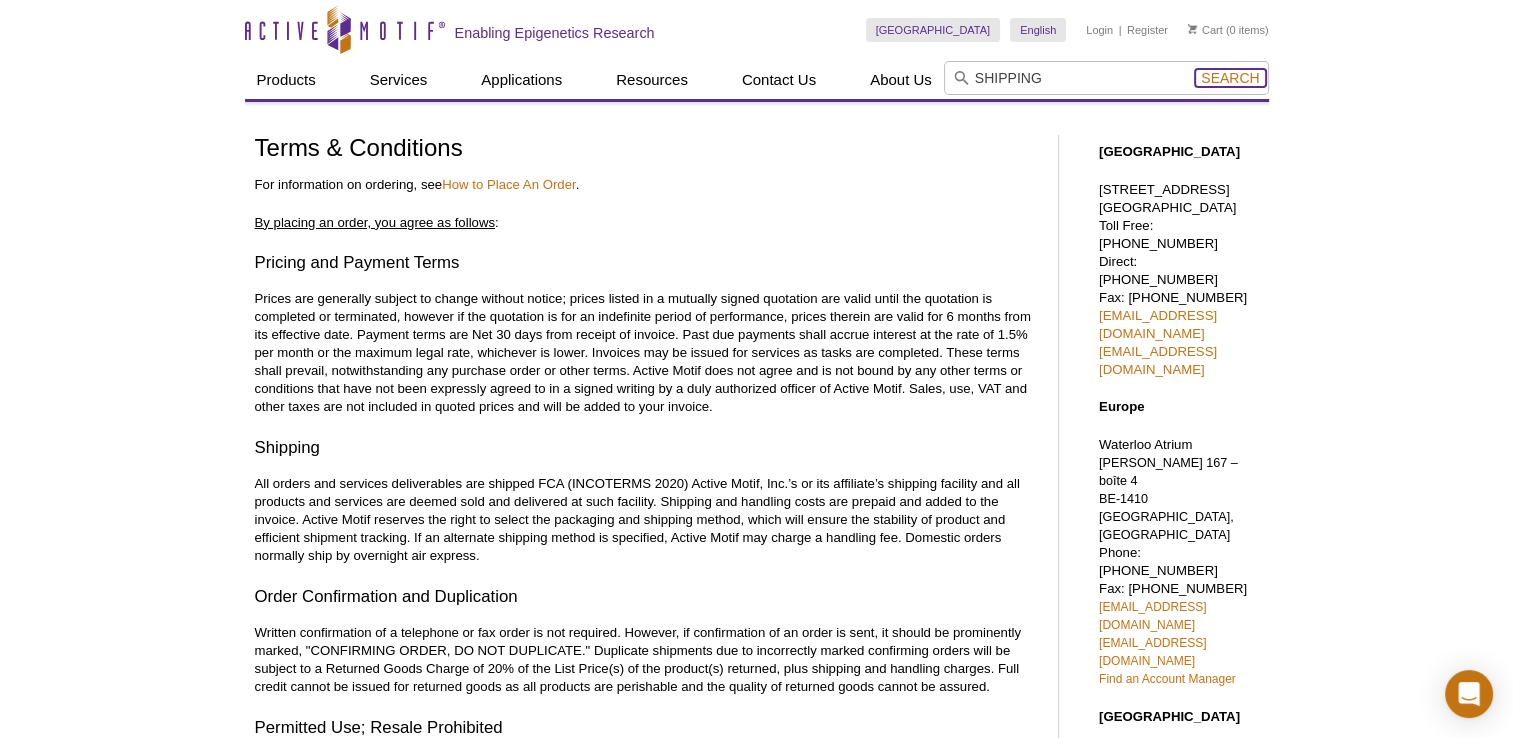 click on "Search" at bounding box center (1230, 78) 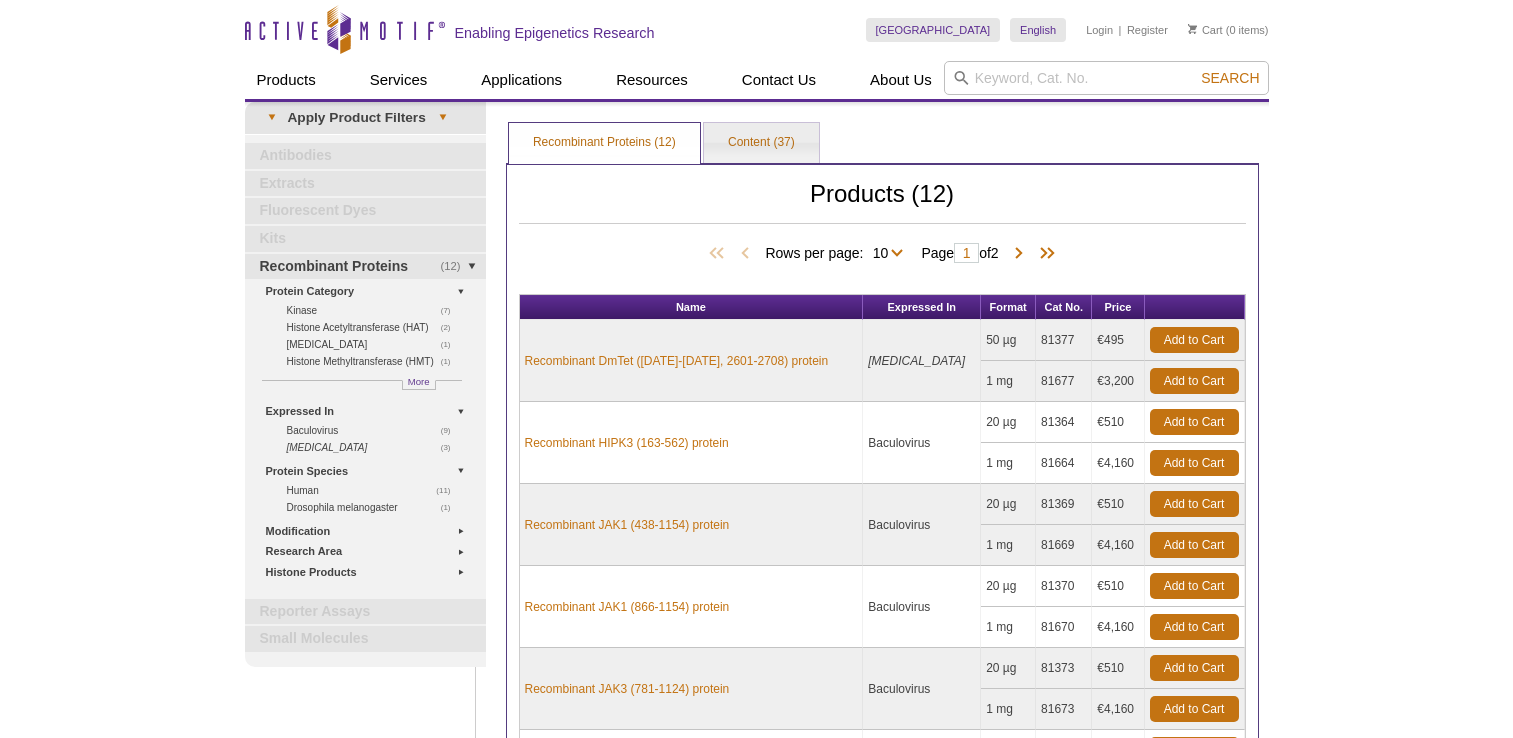 scroll, scrollTop: 0, scrollLeft: 0, axis: both 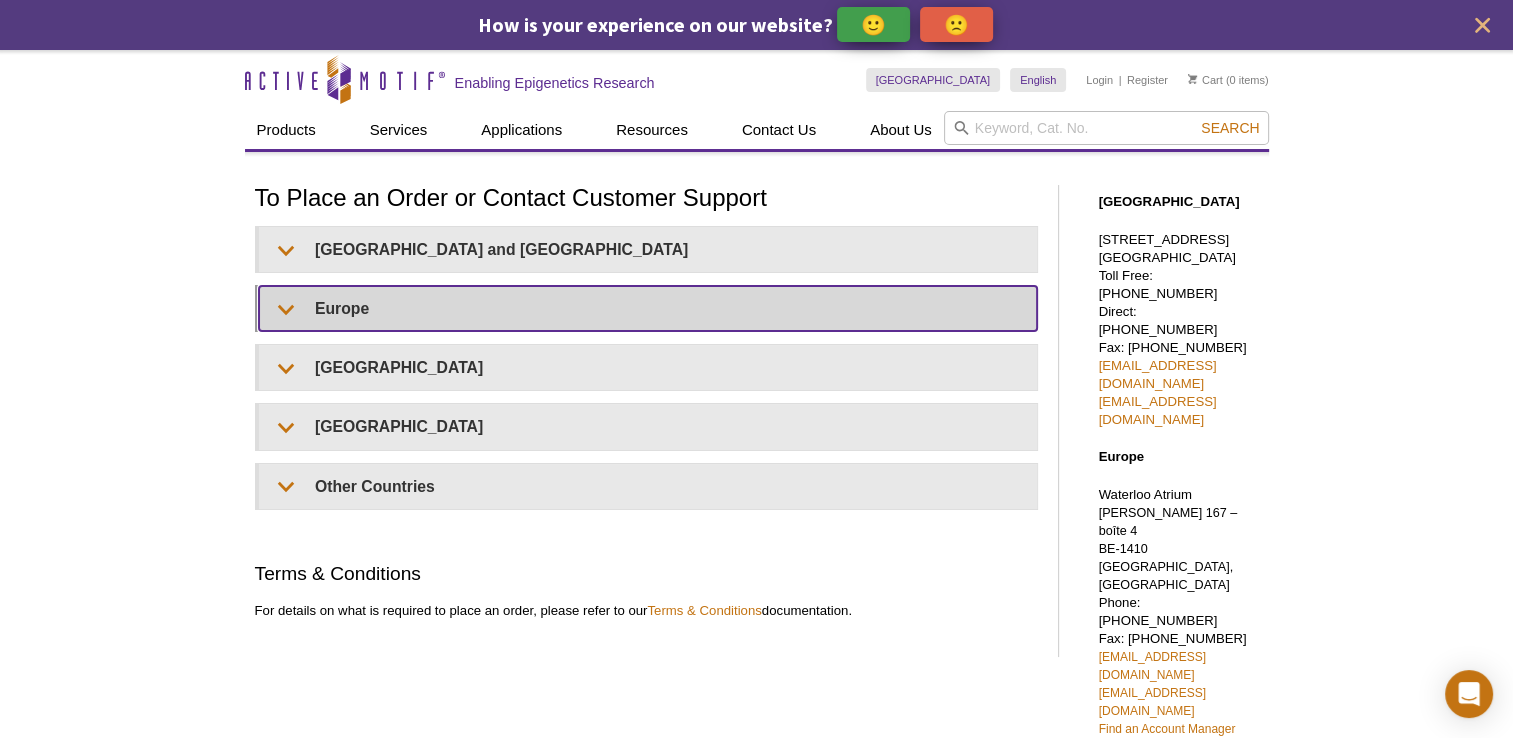 click on "Europe" at bounding box center [648, 308] 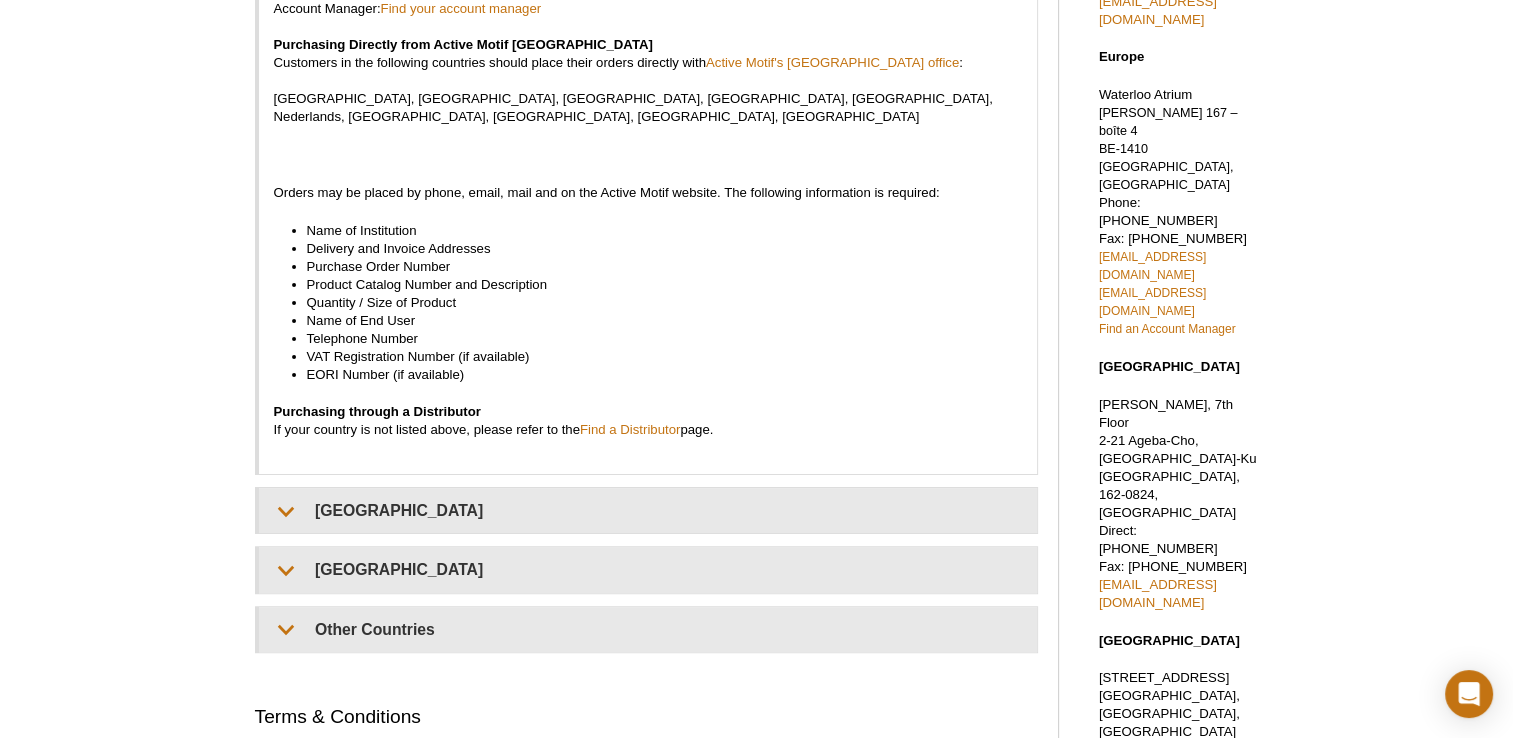 scroll, scrollTop: 0, scrollLeft: 0, axis: both 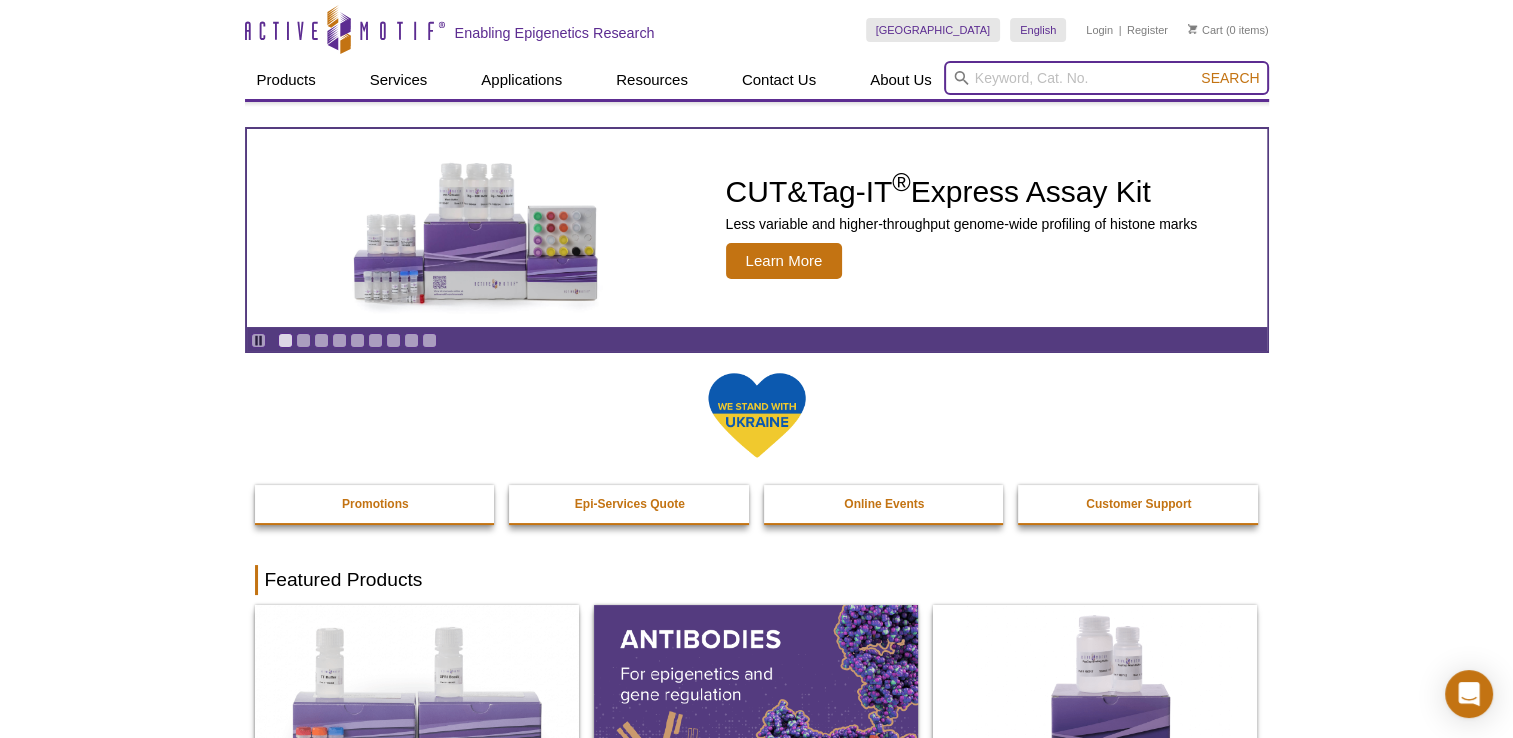 click at bounding box center (1106, 78) 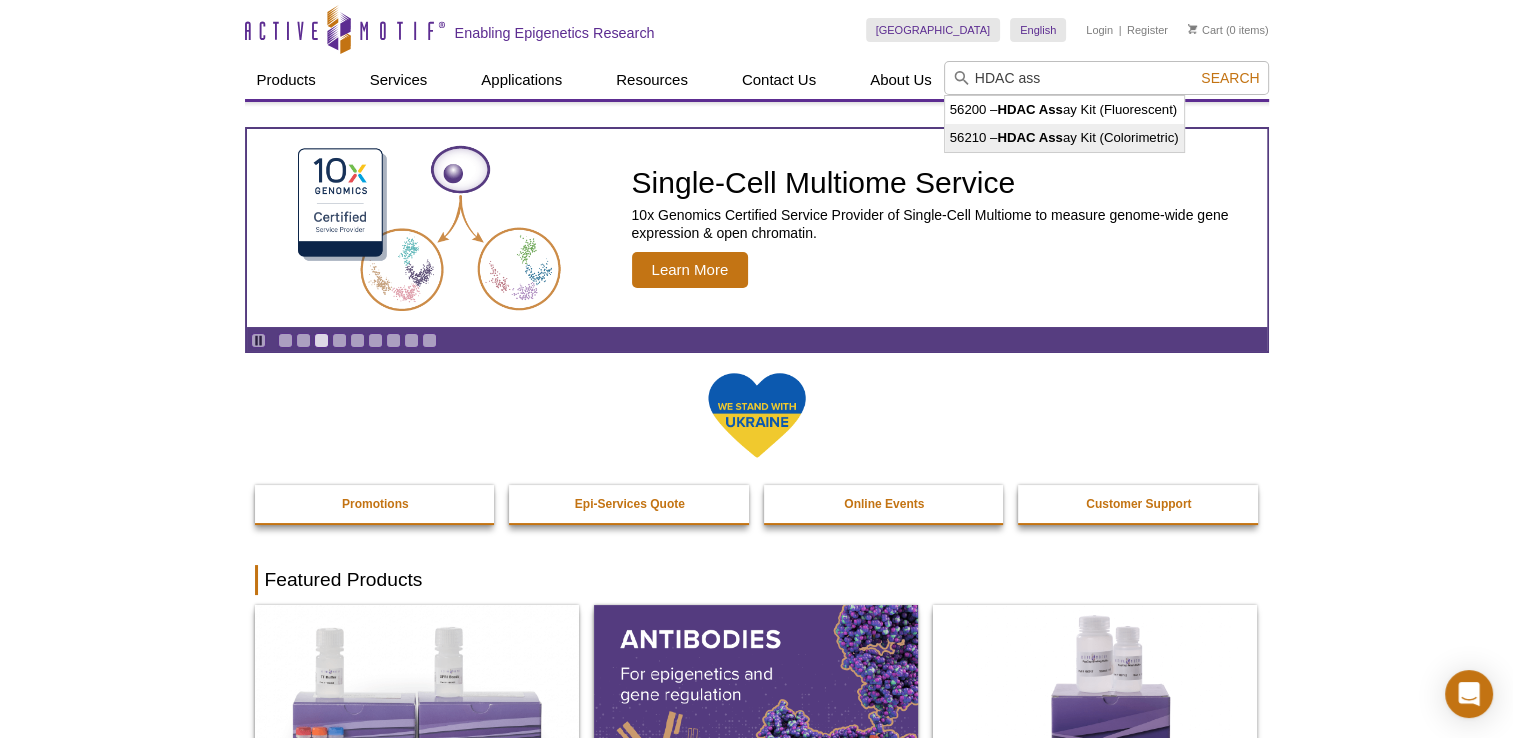 click on "56210 –  HDAC Ass ay Kit (Colorimetric)" at bounding box center (1064, 138) 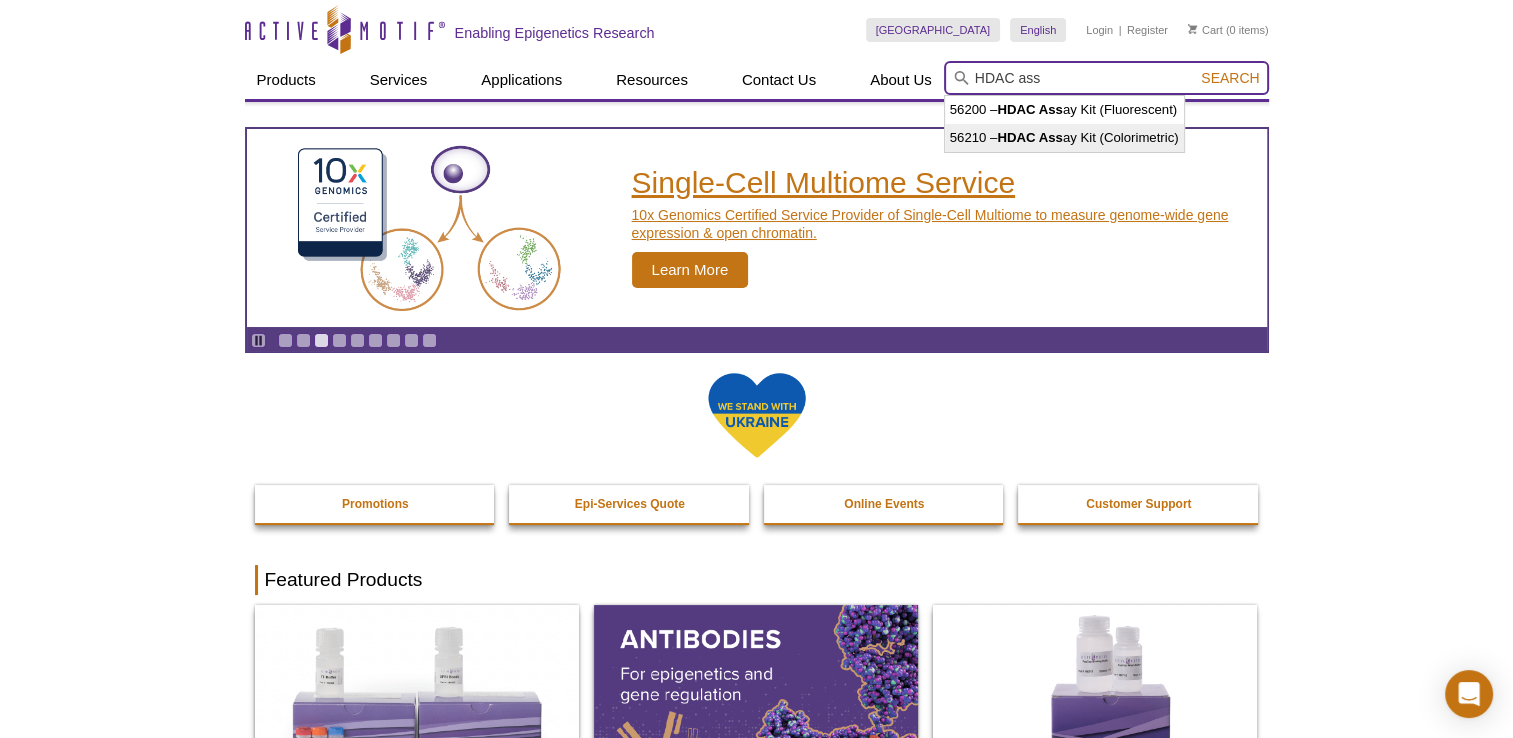 type on "56210 – HDAC Assay Kit (Colorimetric)" 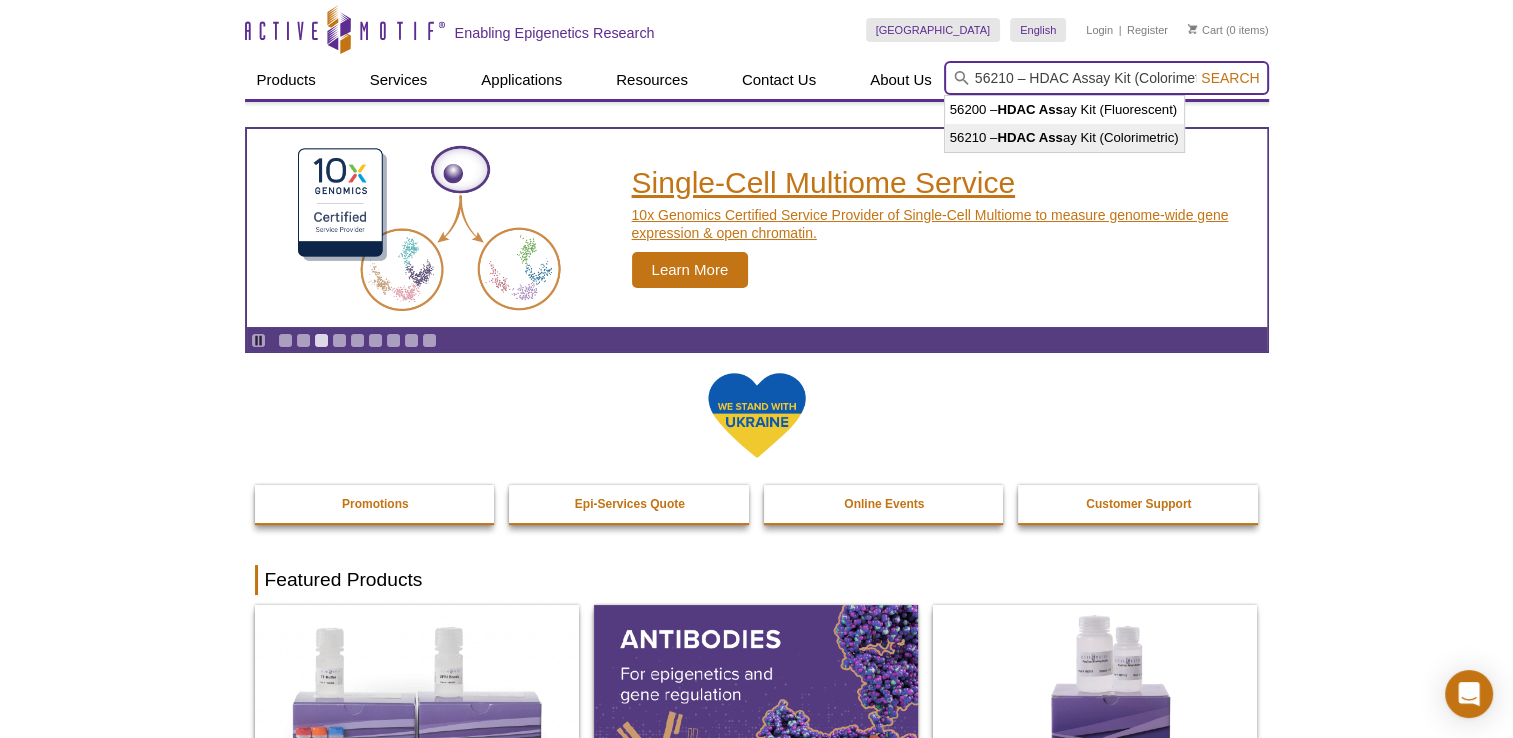 scroll, scrollTop: 0, scrollLeft: 22, axis: horizontal 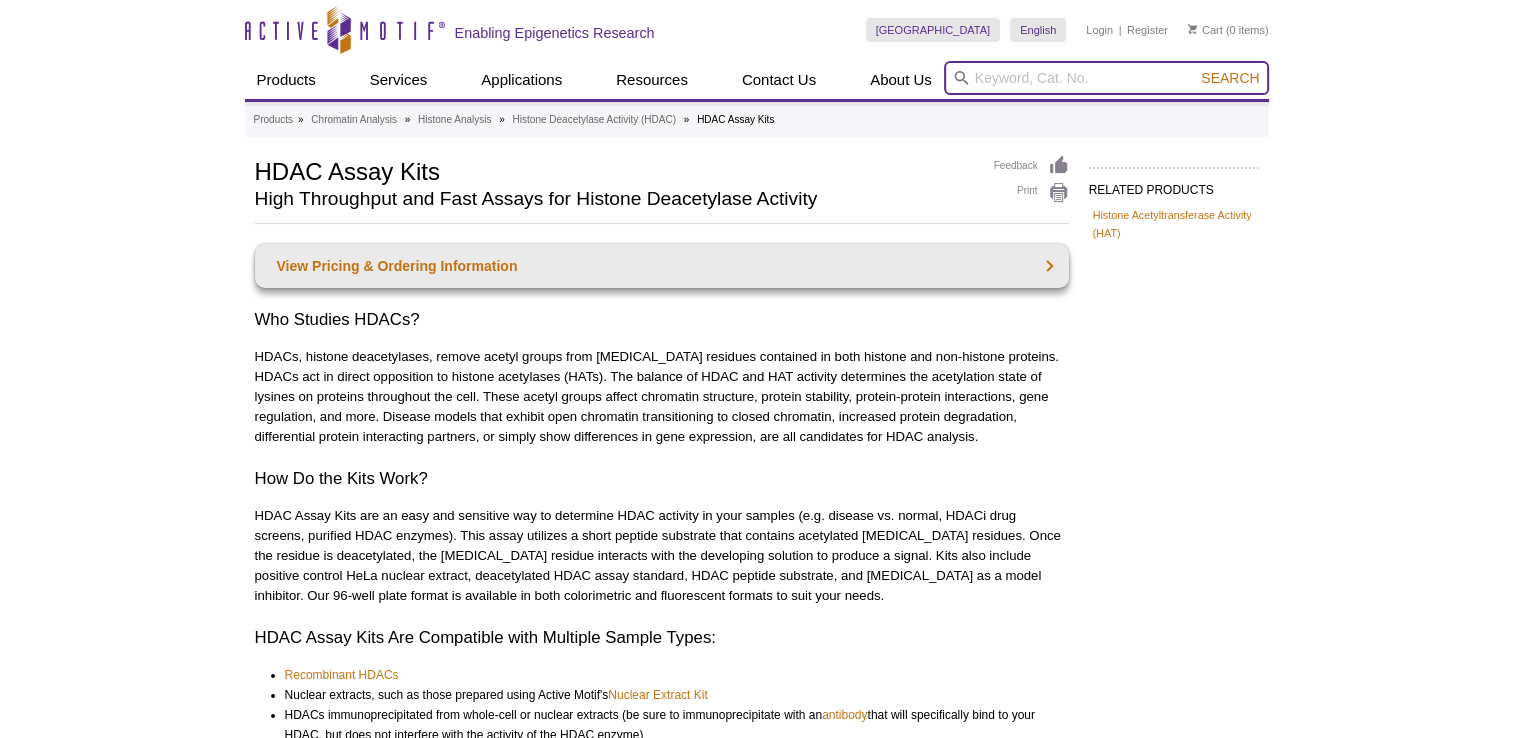 drag, startPoint x: 0, startPoint y: 0, endPoint x: 1092, endPoint y: 79, distance: 1094.8539 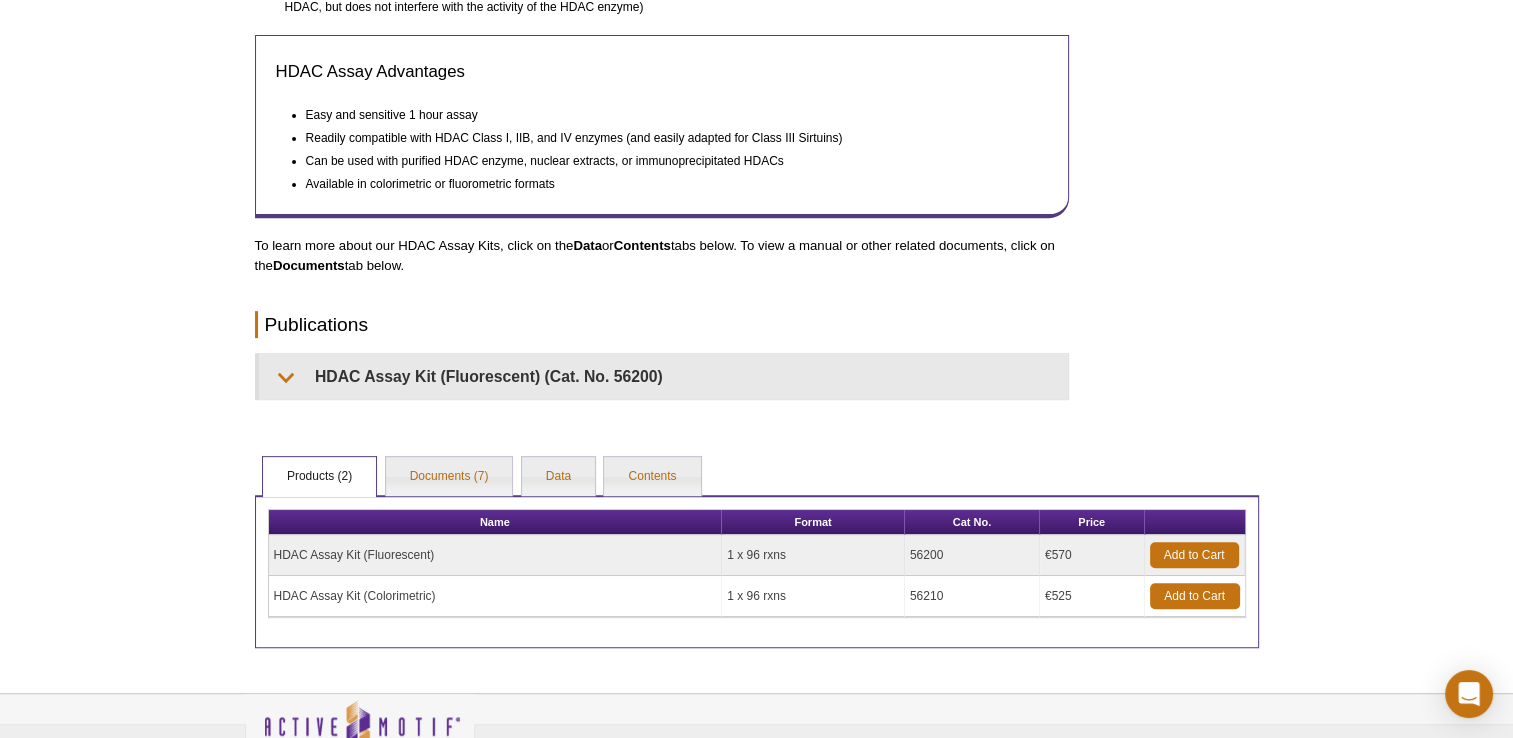 scroll, scrollTop: 853, scrollLeft: 0, axis: vertical 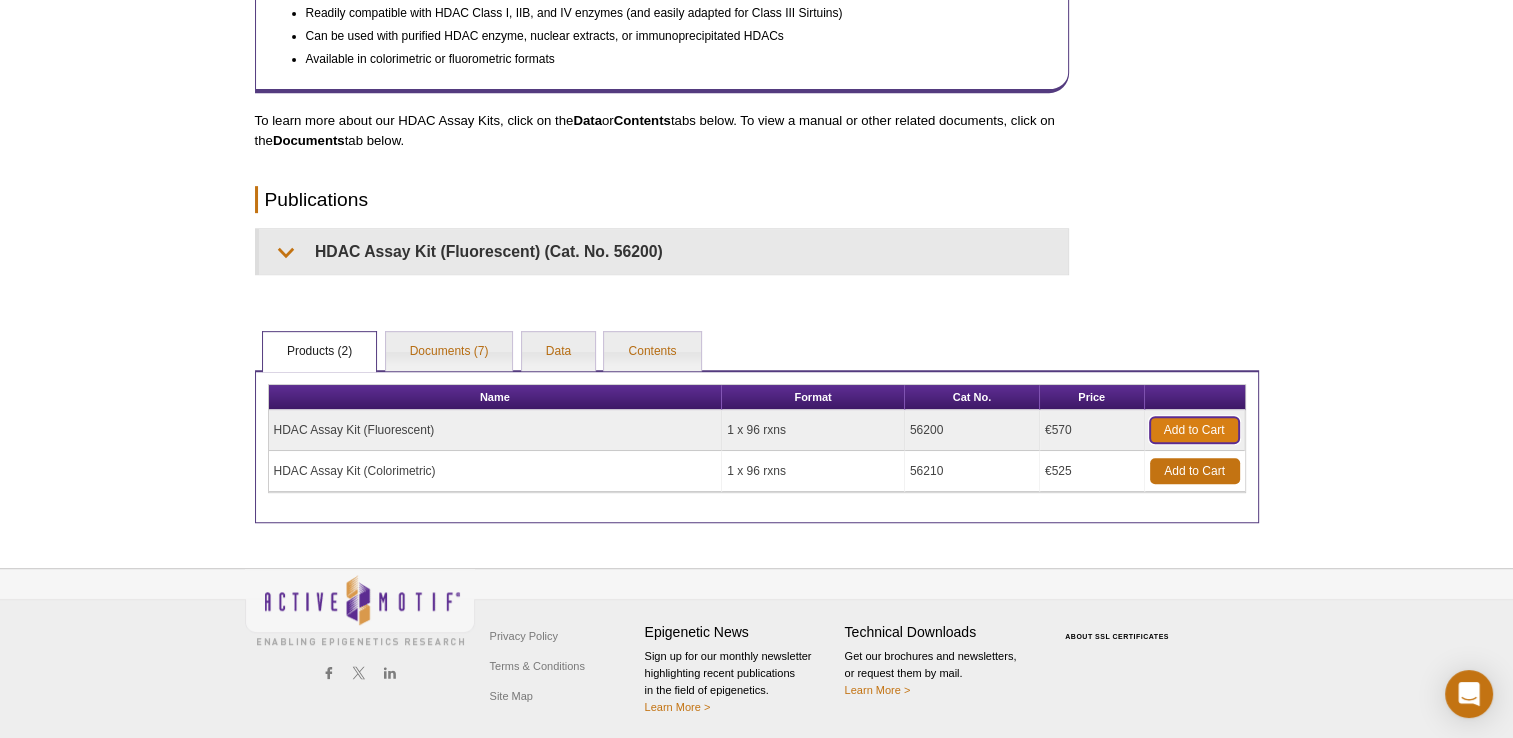 click on "Add to Cart" at bounding box center [1194, 430] 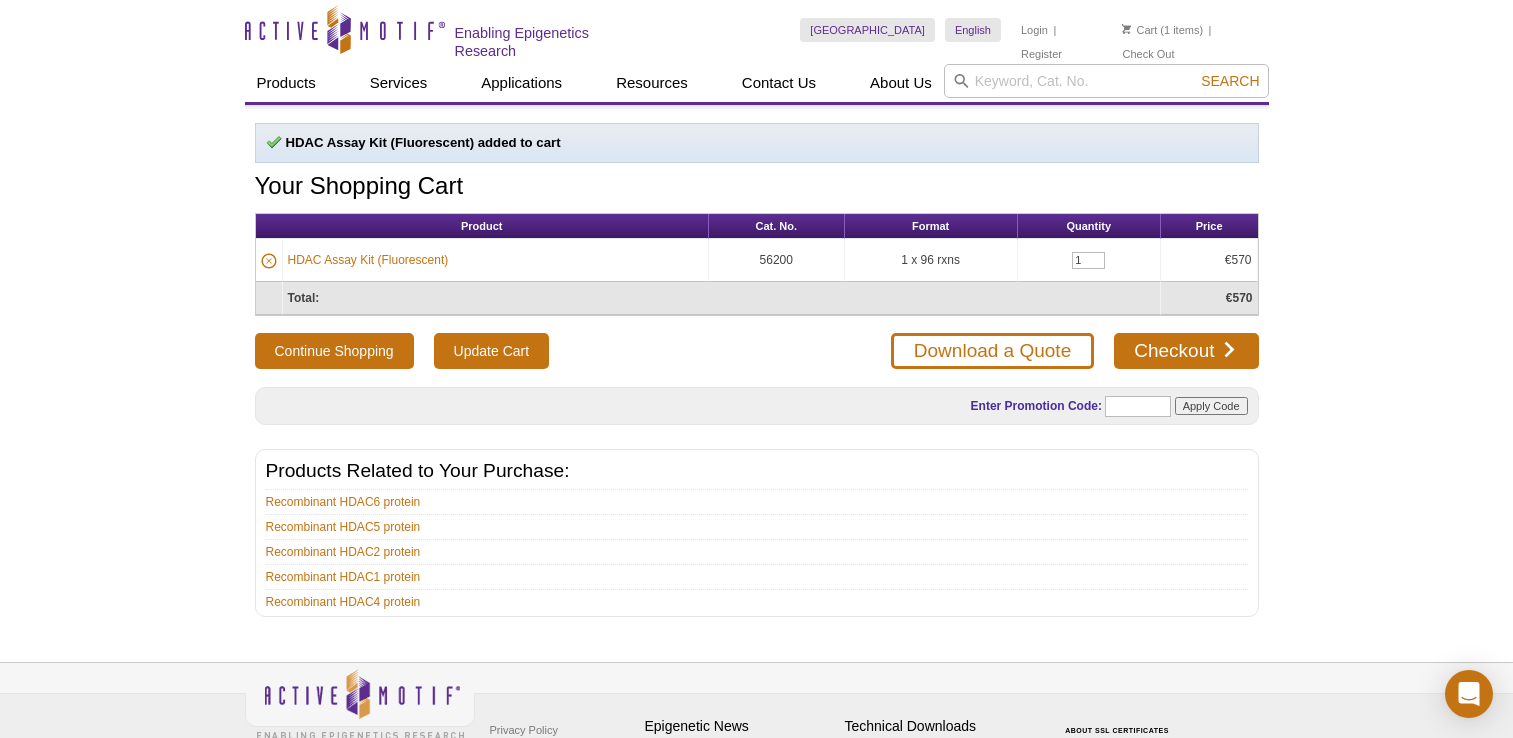 scroll, scrollTop: 0, scrollLeft: 0, axis: both 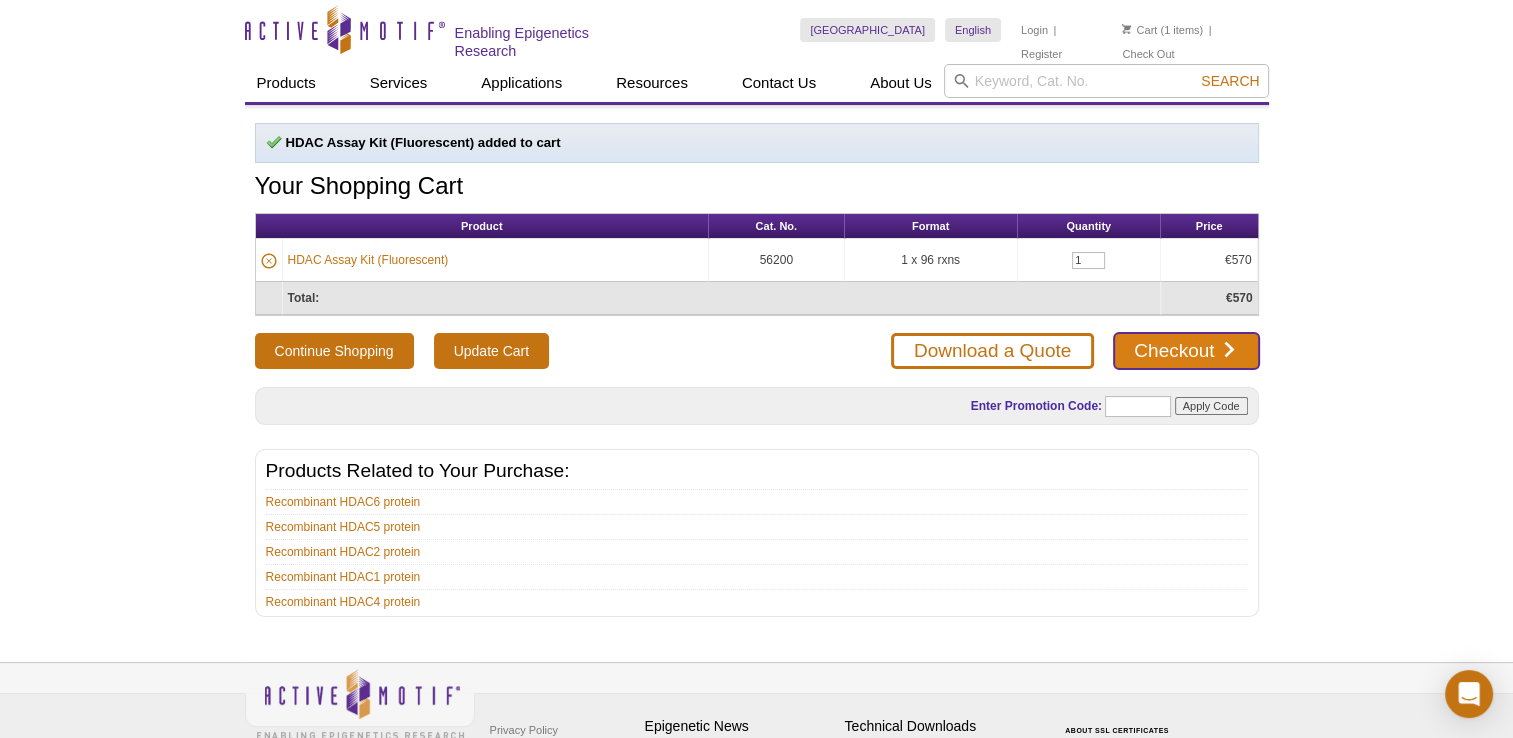 click on "Checkout" at bounding box center (1186, 351) 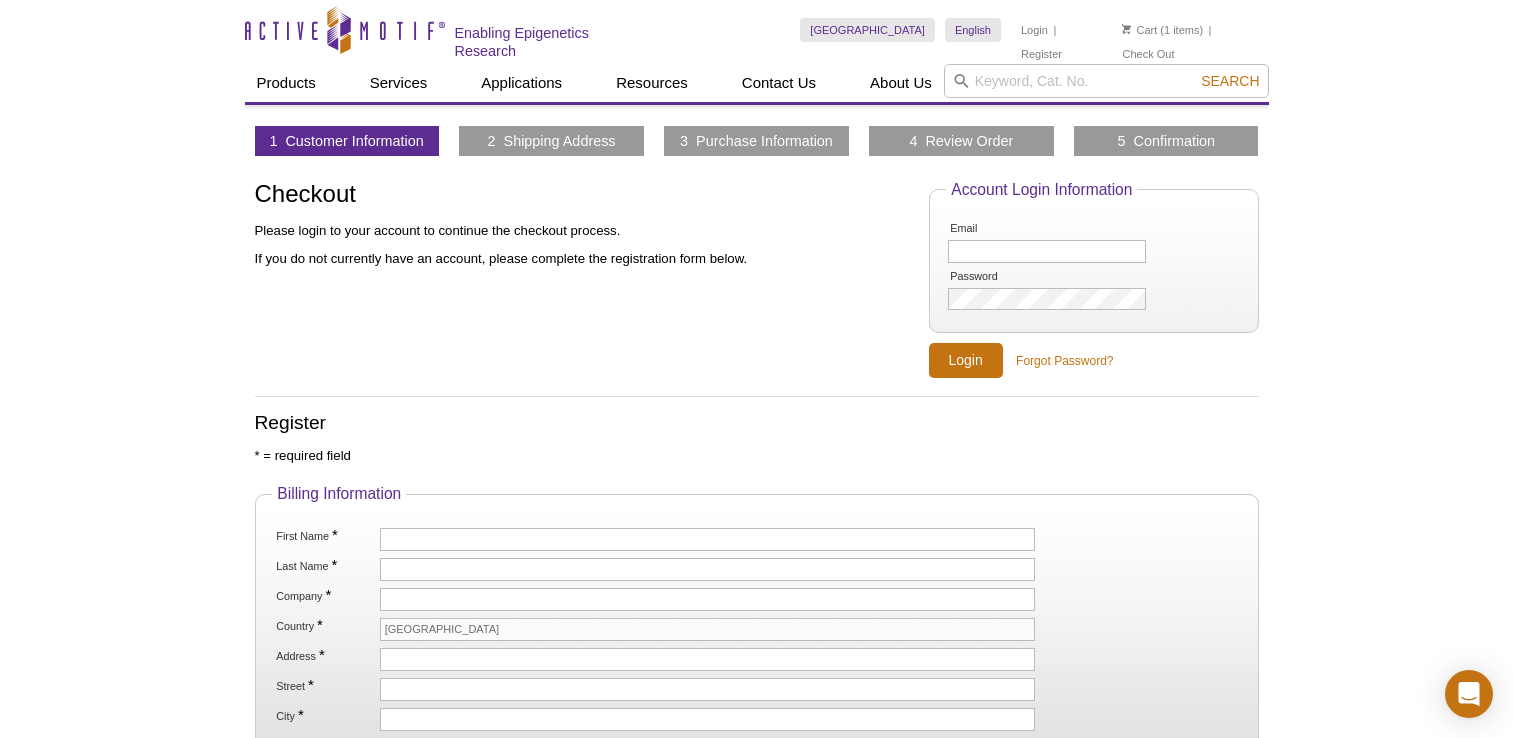 scroll, scrollTop: 0, scrollLeft: 0, axis: both 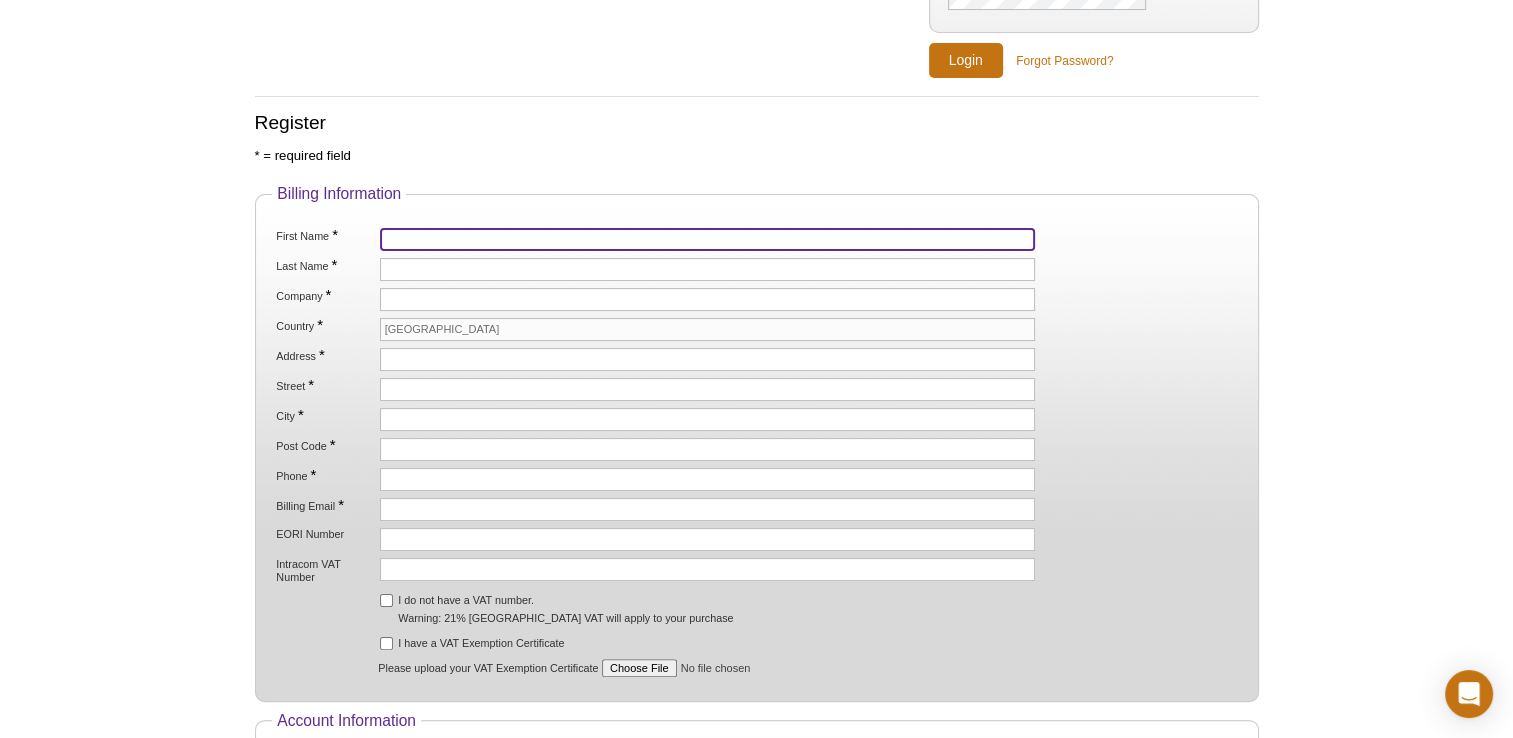click on "First Name *" at bounding box center [708, 239] 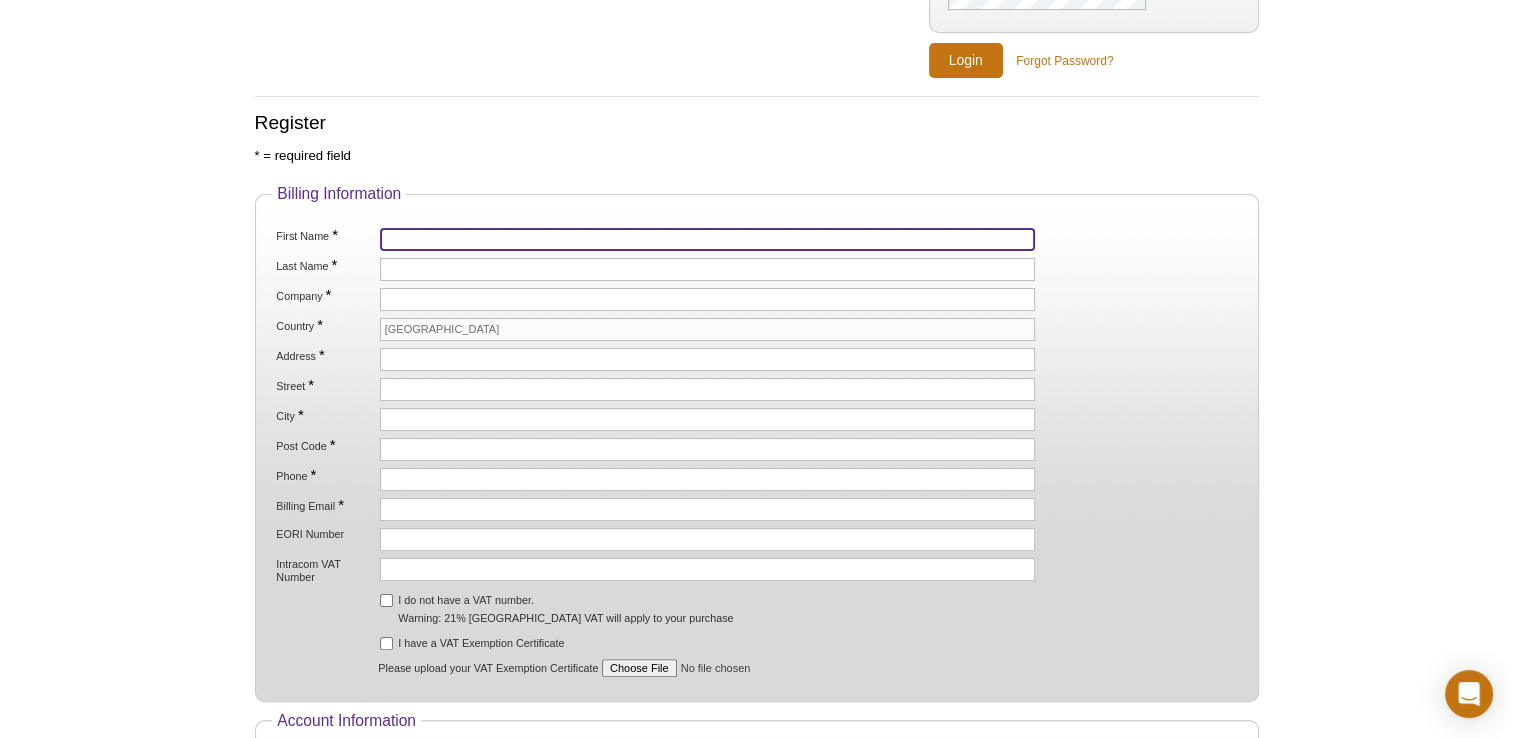 type on "Christophe" 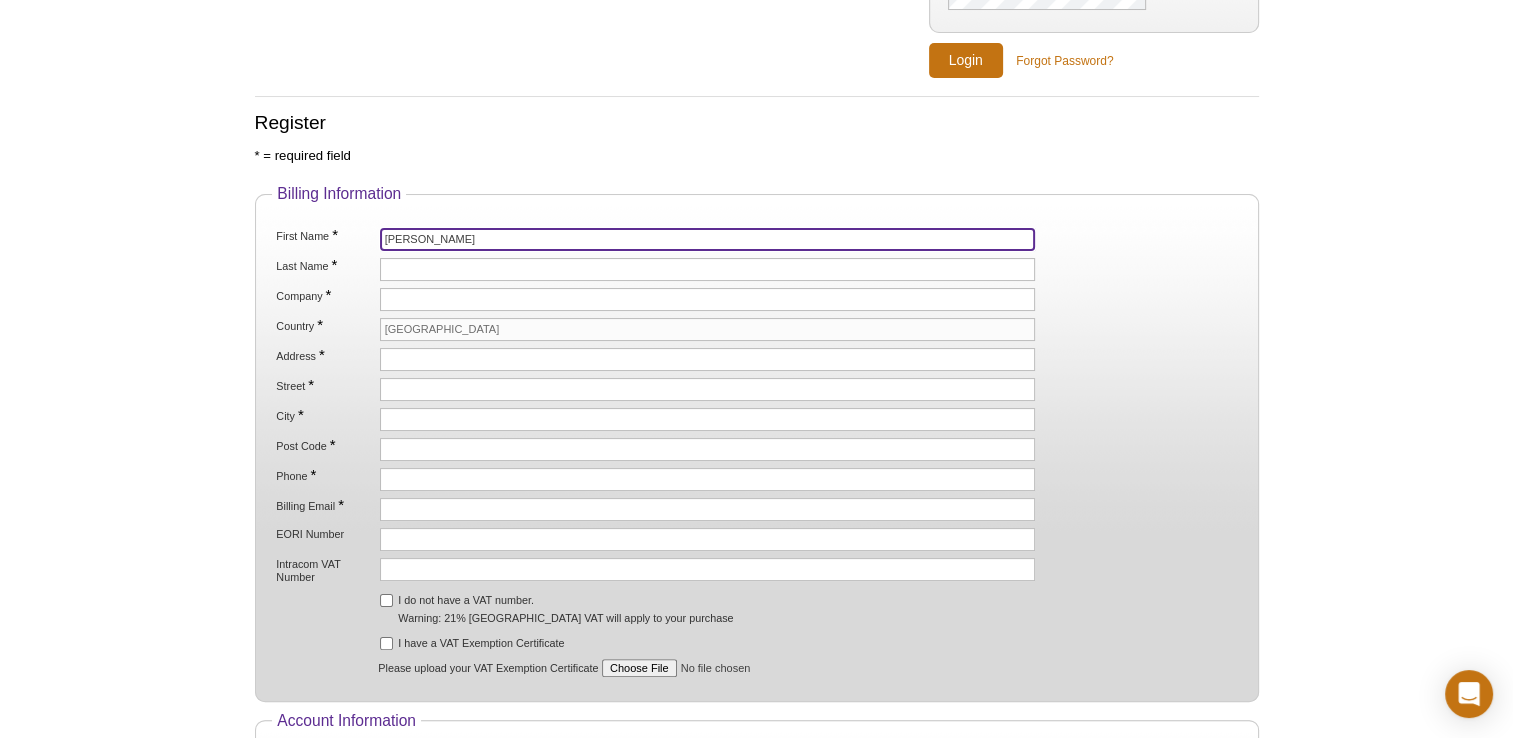 type on "Praud" 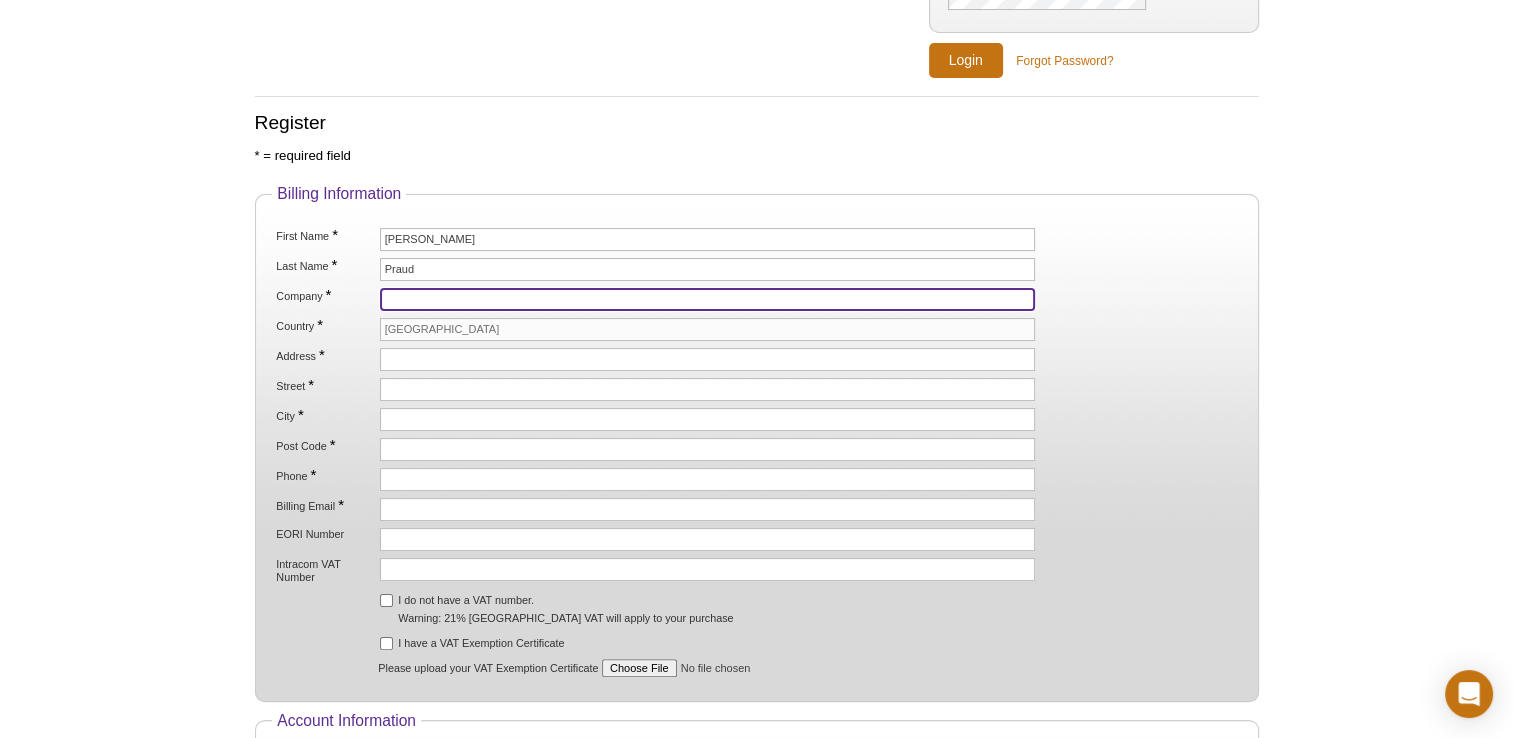 type on "INRAE VAL DE LOIRE" 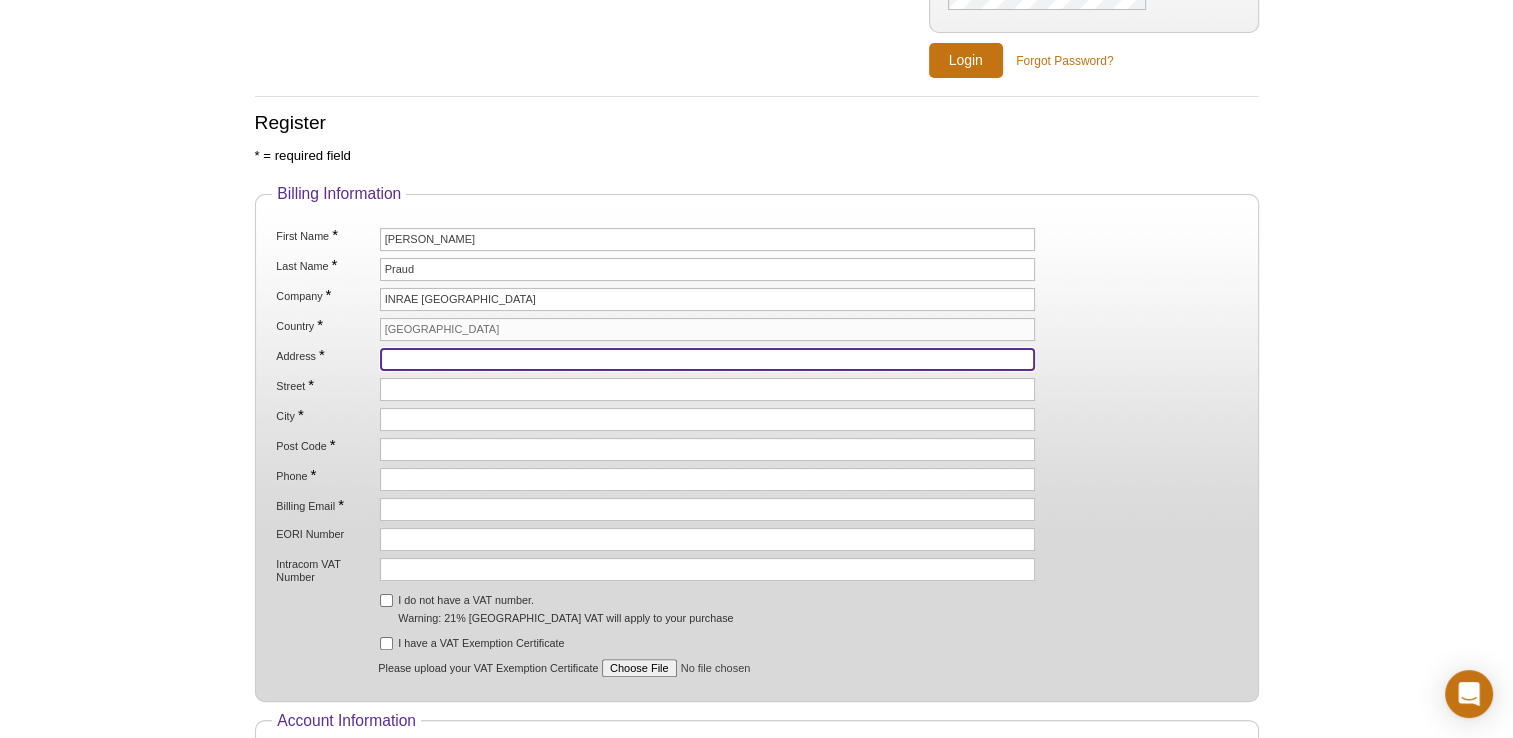 type on "INRAE UR0083 URA/ Biologie des Oiseaux et aviculture" 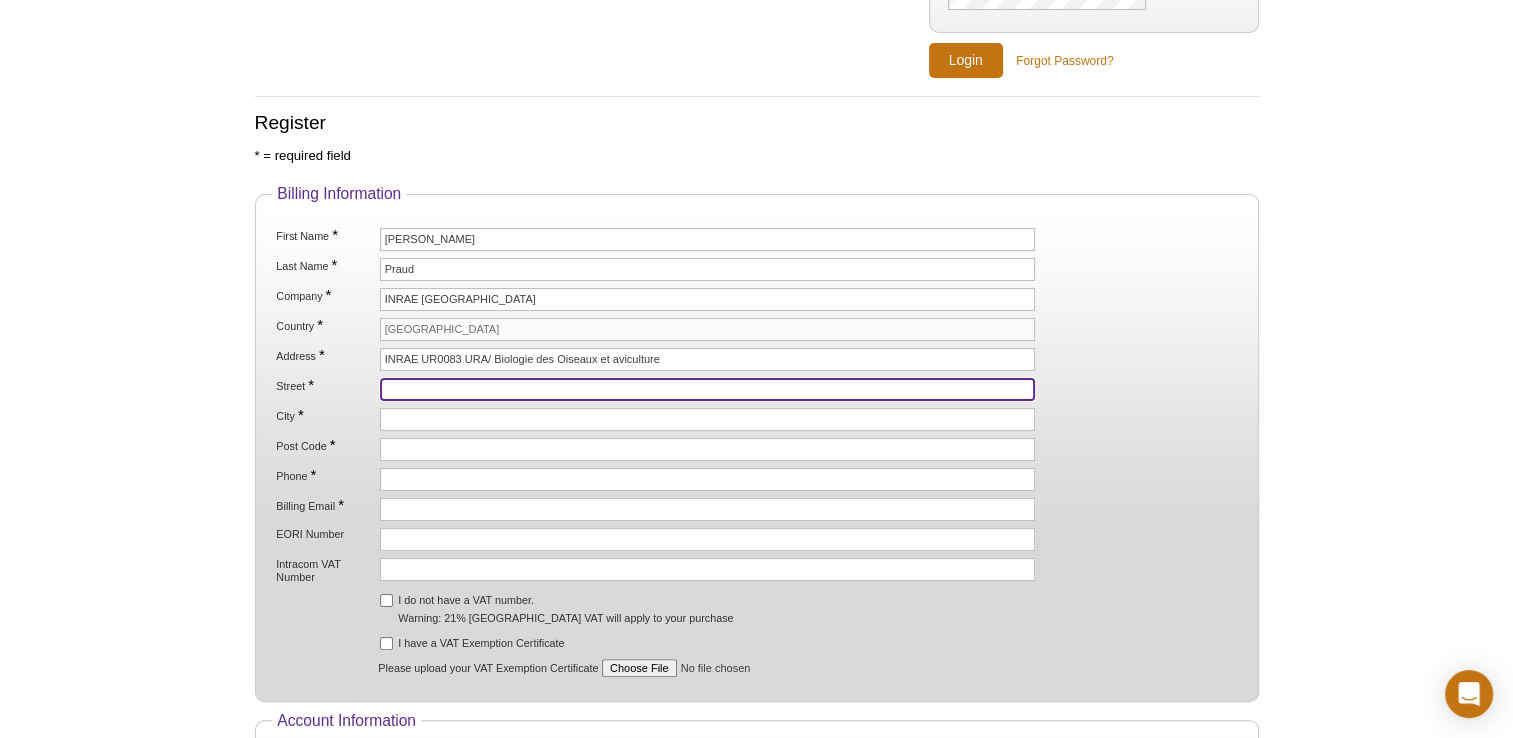 type on "INRAE Centre Val de Loire BOA Livraison point 4" 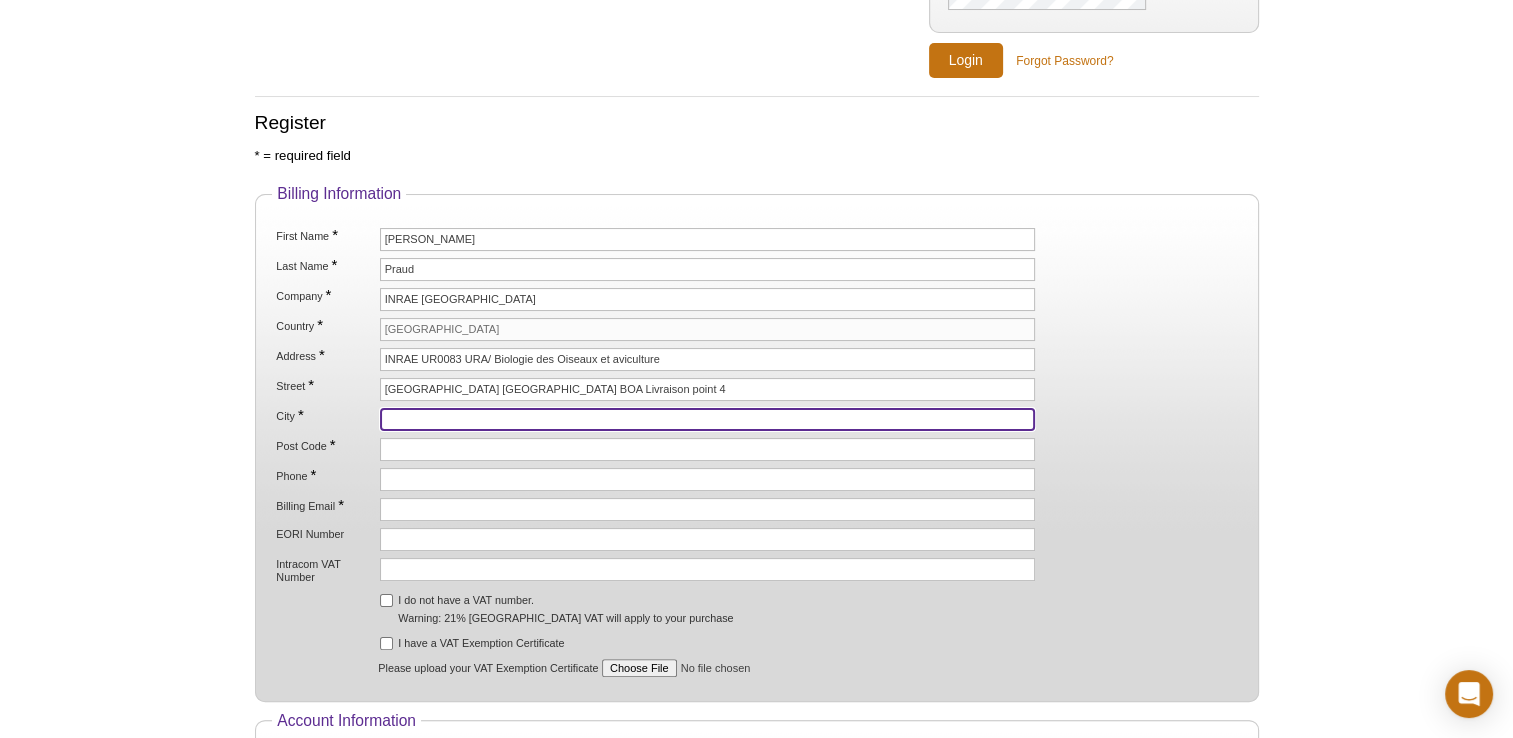 type on "Nouzilly" 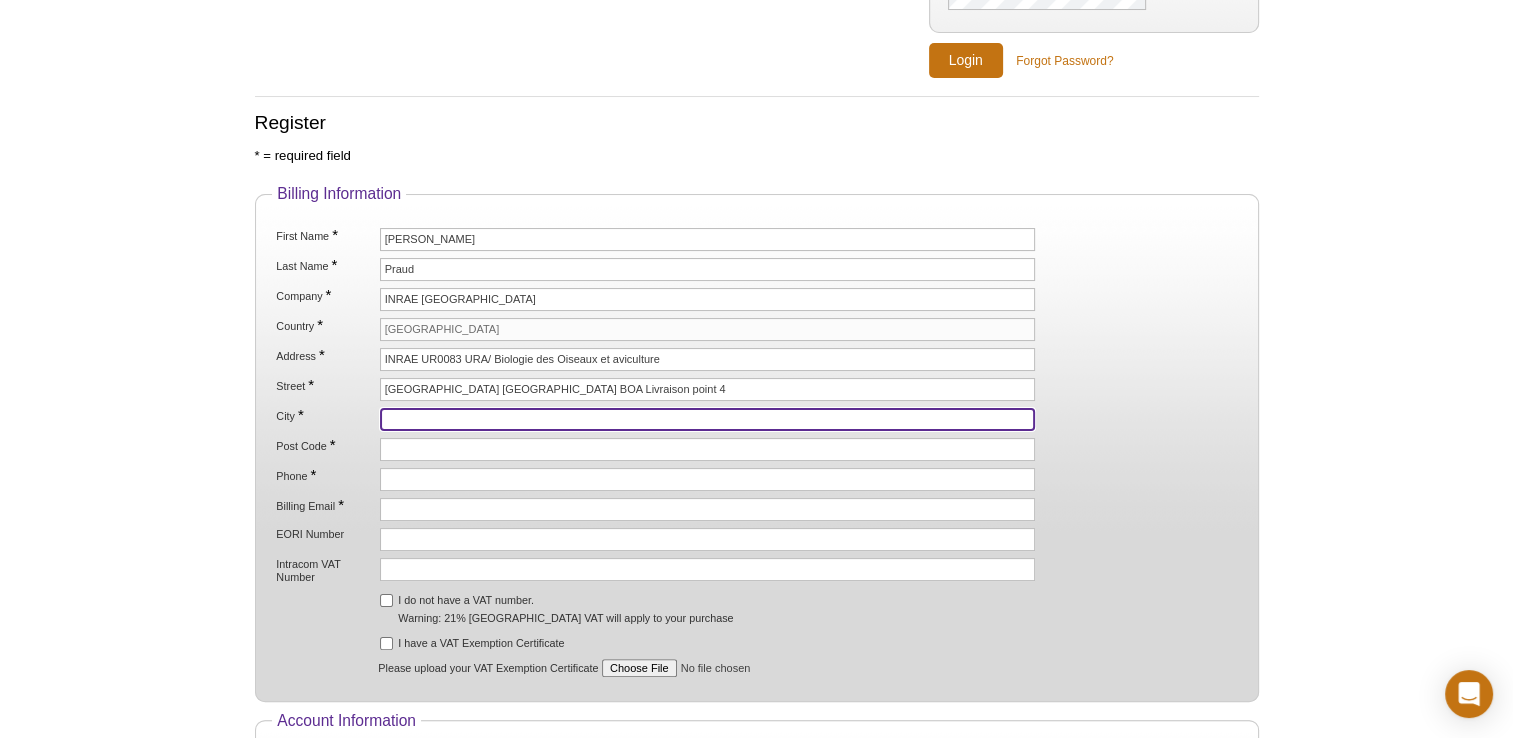 type on "37380" 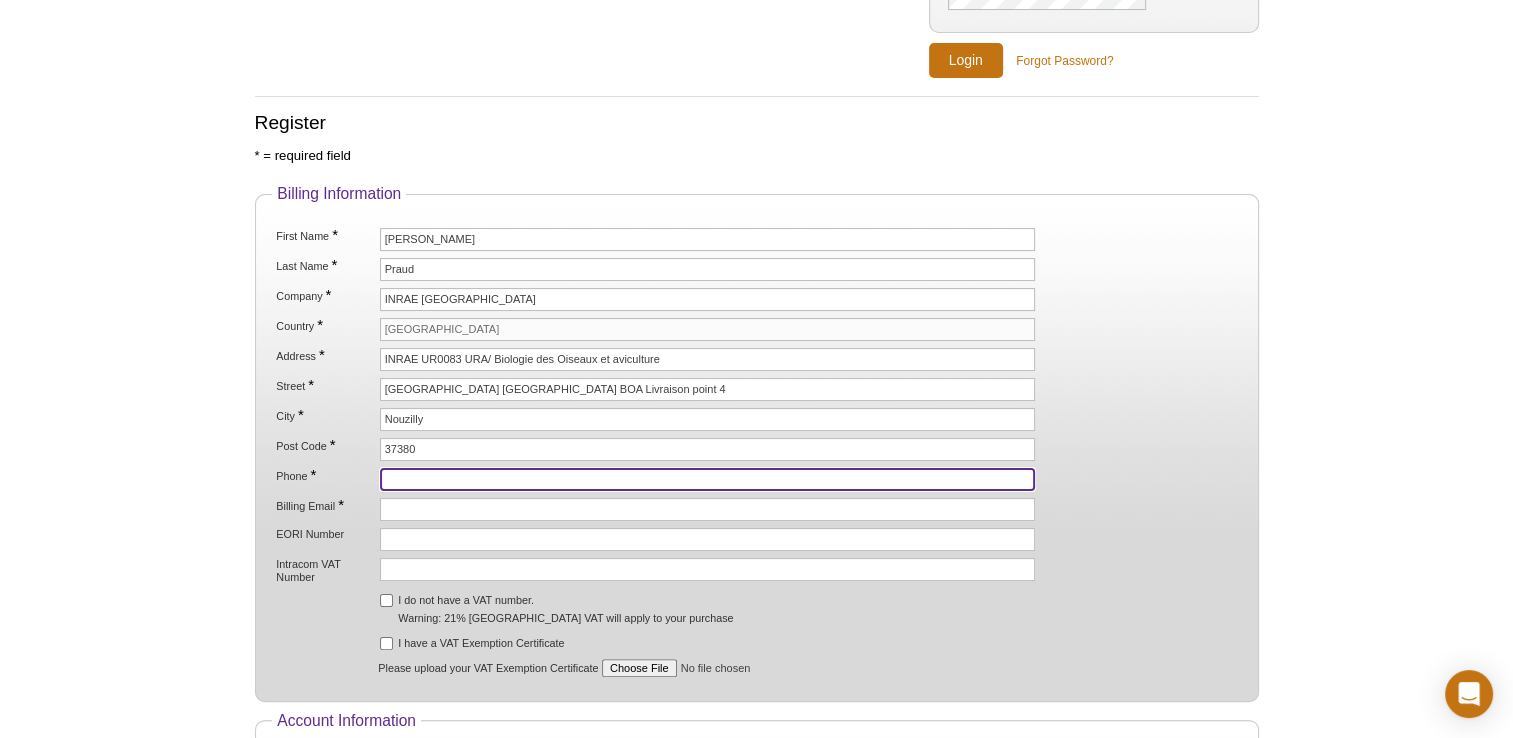 type on "0247427845" 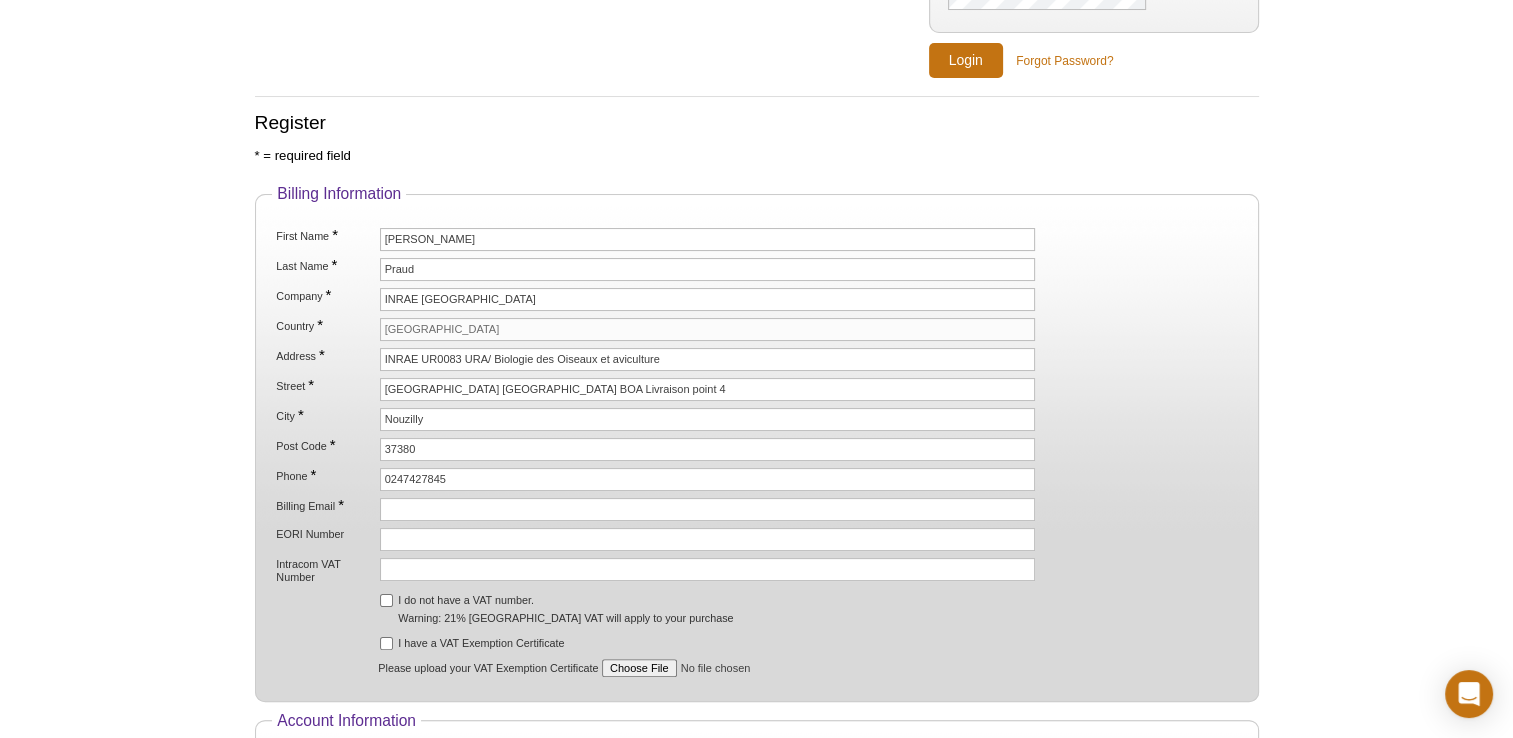 type on "christophe.praud@inrae.fr" 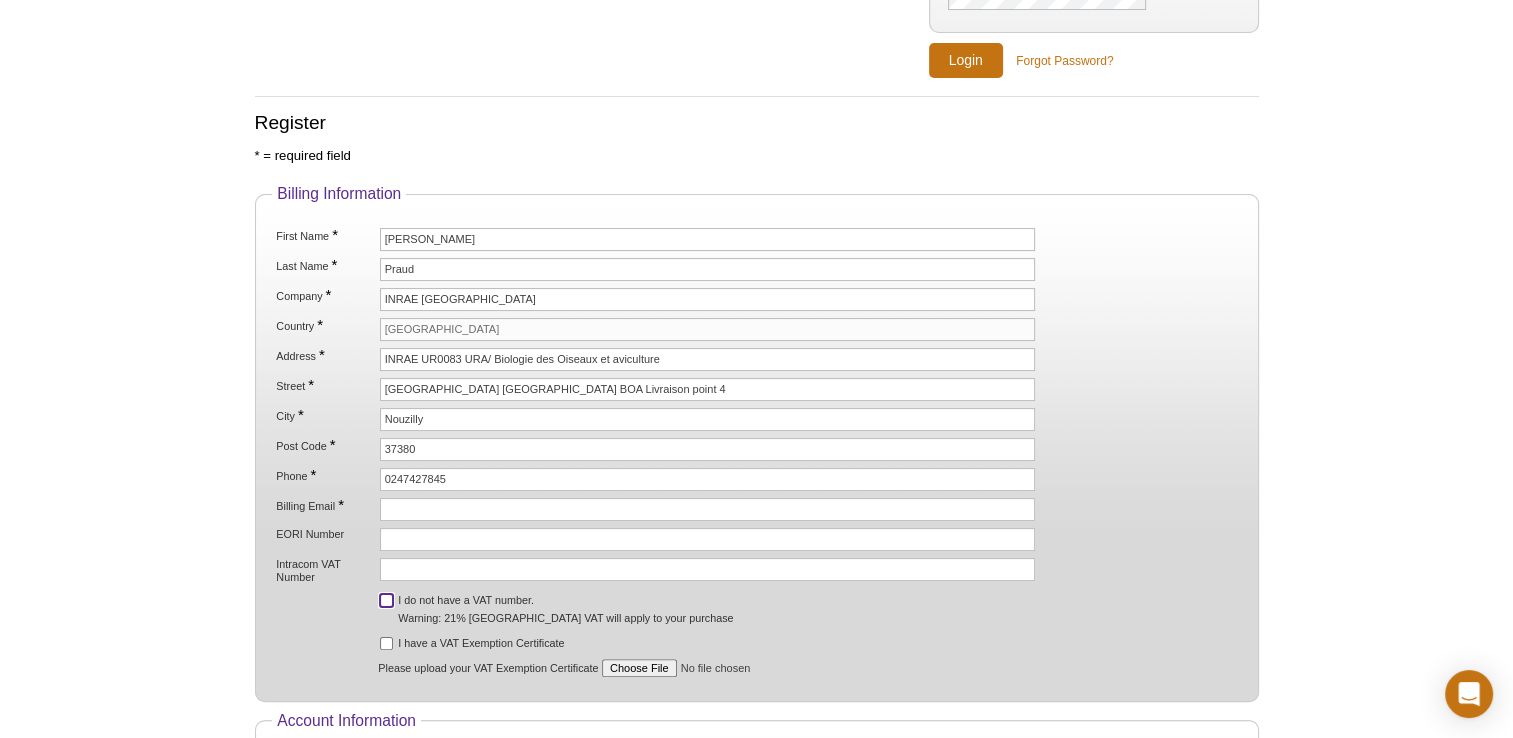 click on "I do not have a VAT number. Warning: 21% Belgium VAT will apply to your purchase" at bounding box center (386, 600) 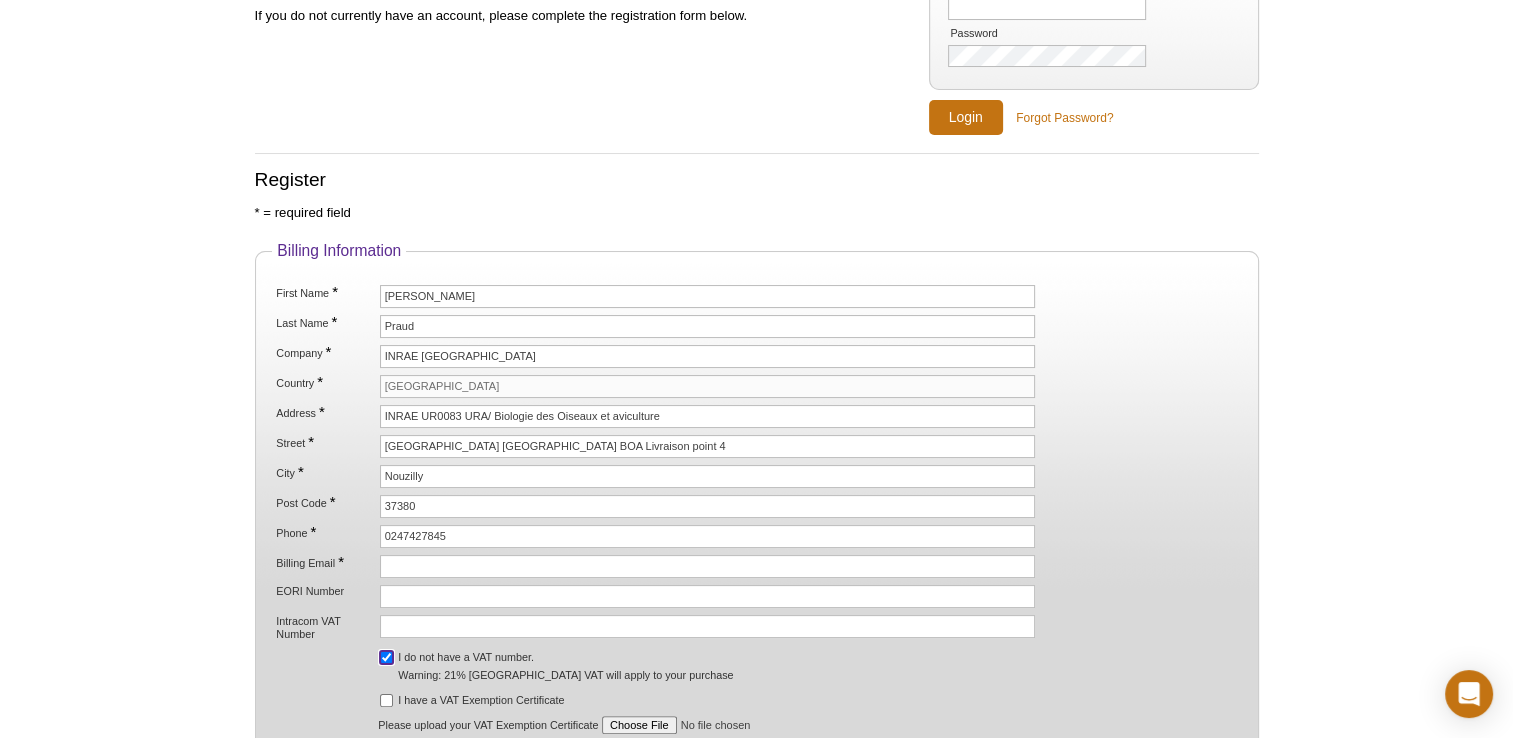 scroll, scrollTop: 0, scrollLeft: 0, axis: both 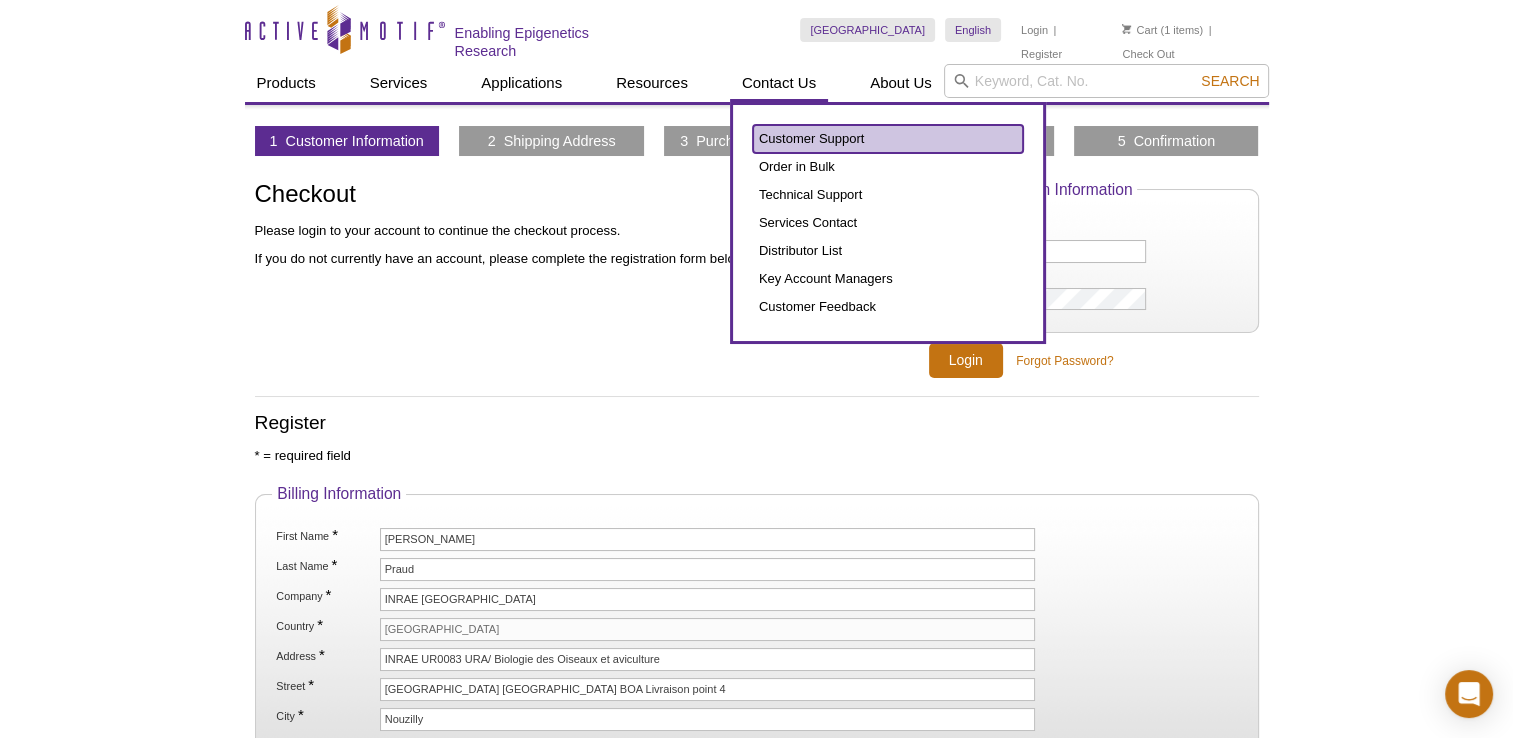 click on "Customer Support" at bounding box center (888, 139) 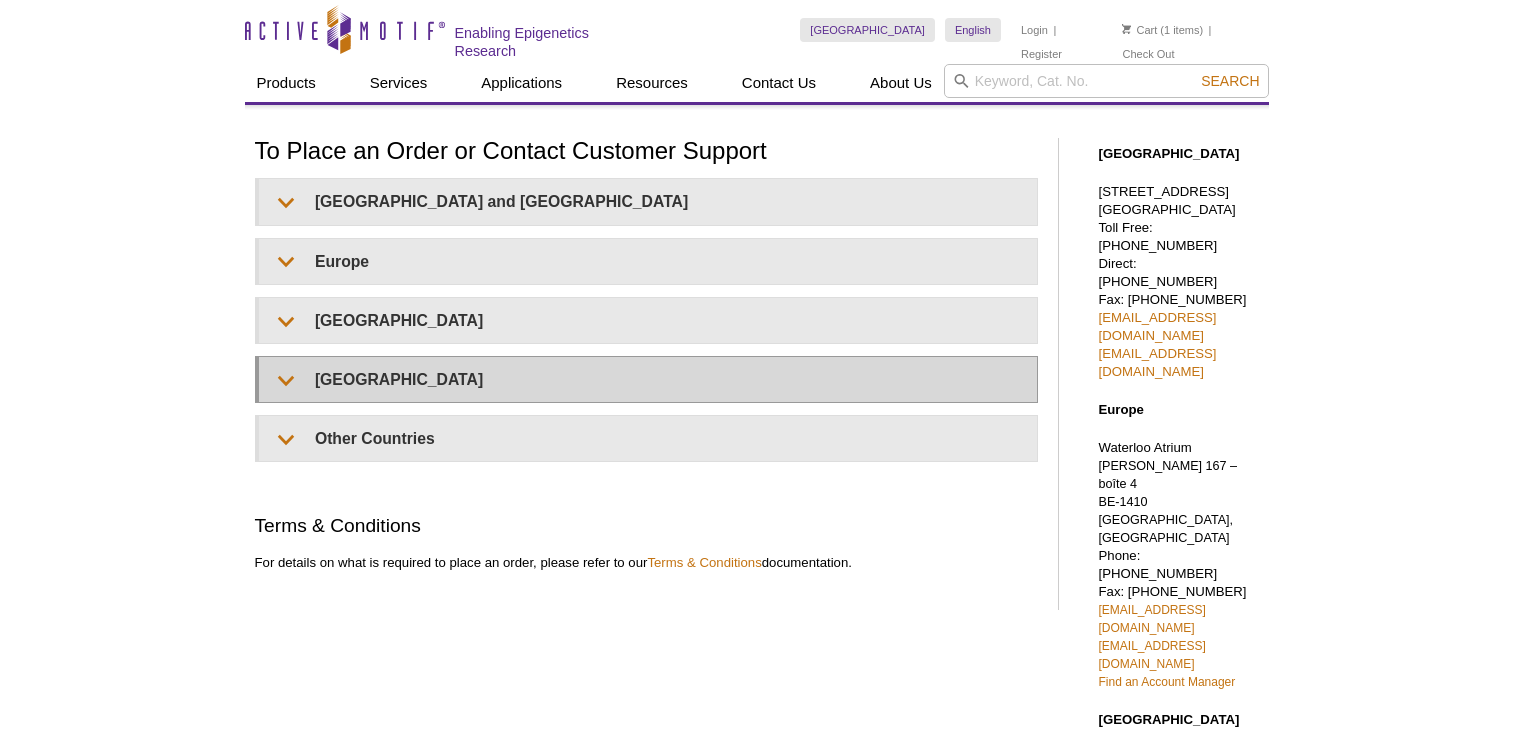 scroll, scrollTop: 0, scrollLeft: 0, axis: both 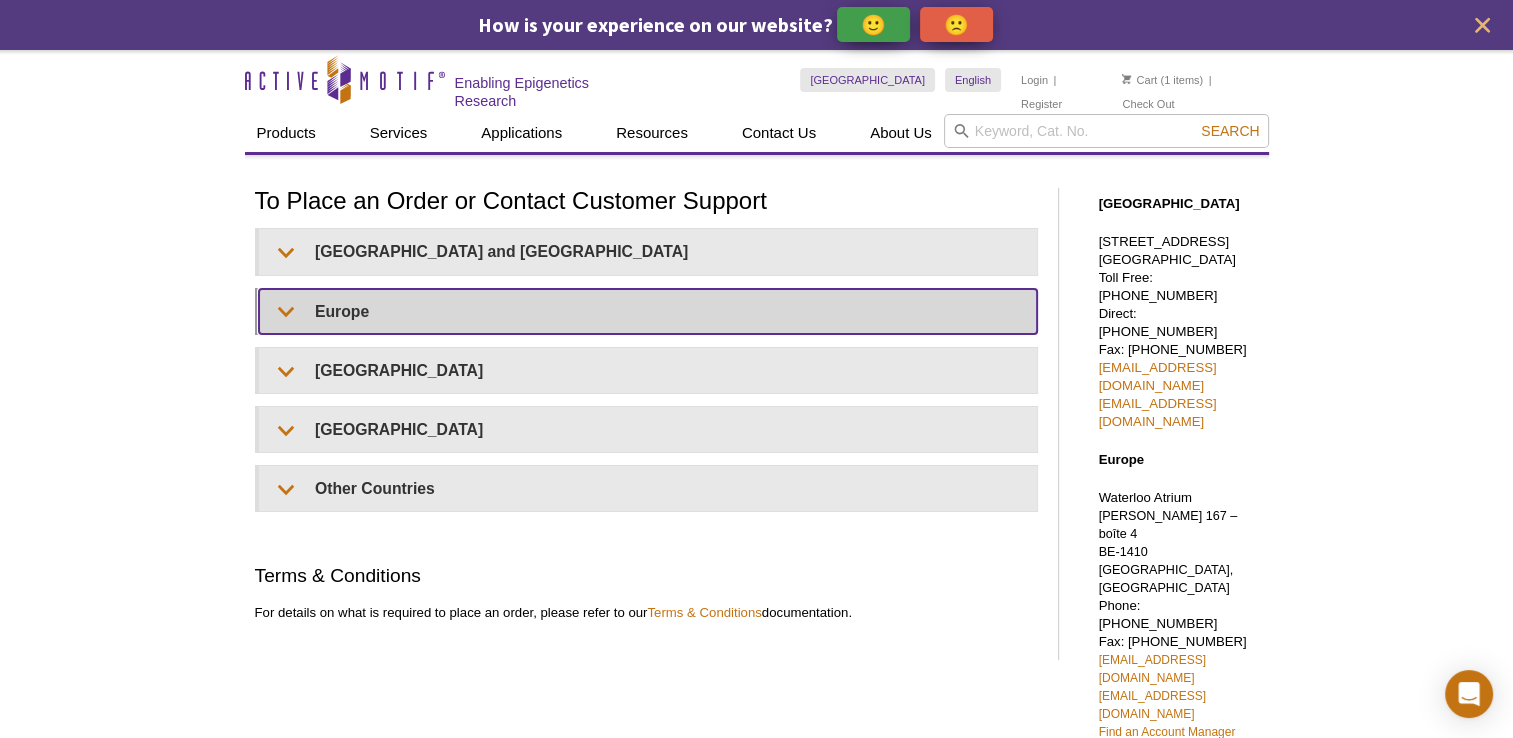 click on "Europe" at bounding box center (648, 311) 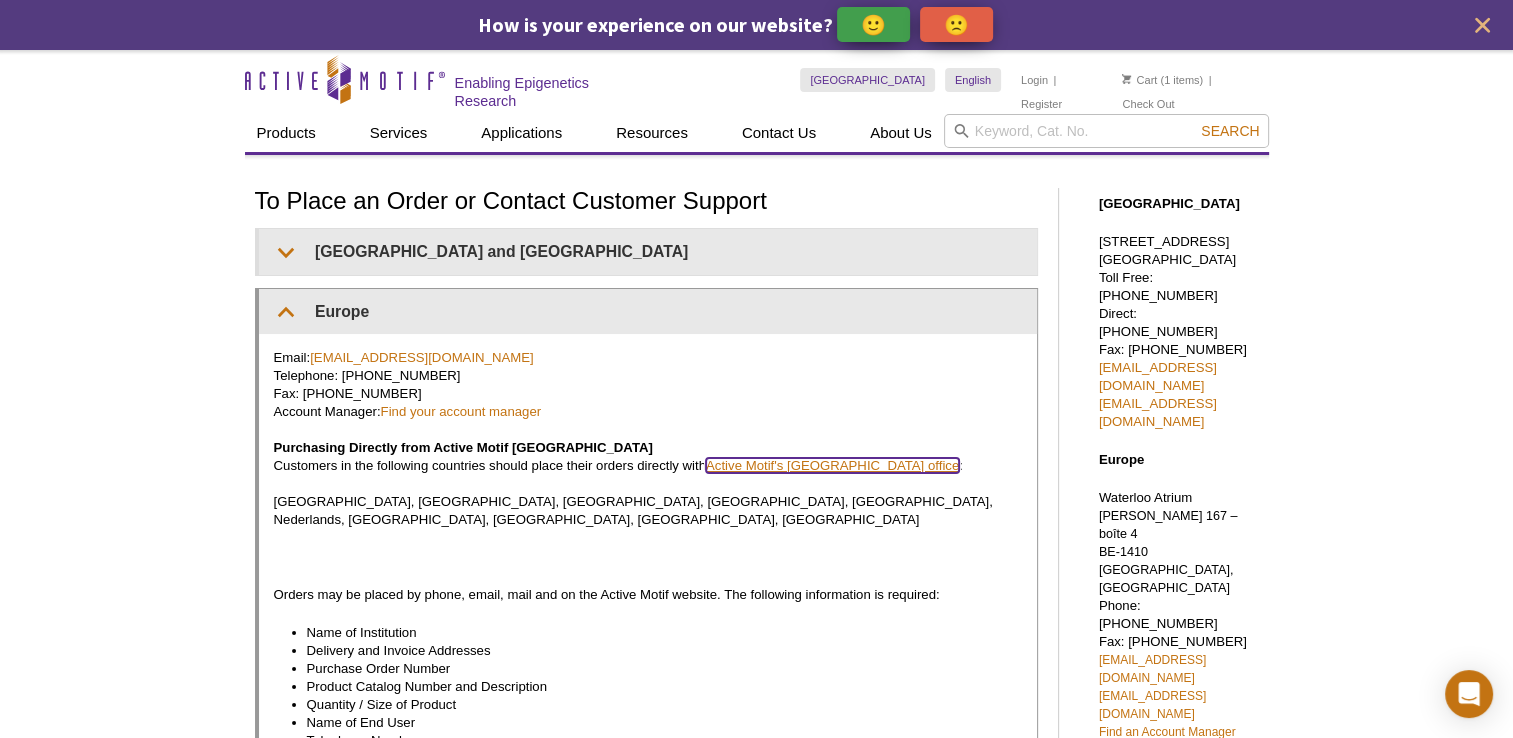 click on "Active Motif's [GEOGRAPHIC_DATA] office" at bounding box center (832, 465) 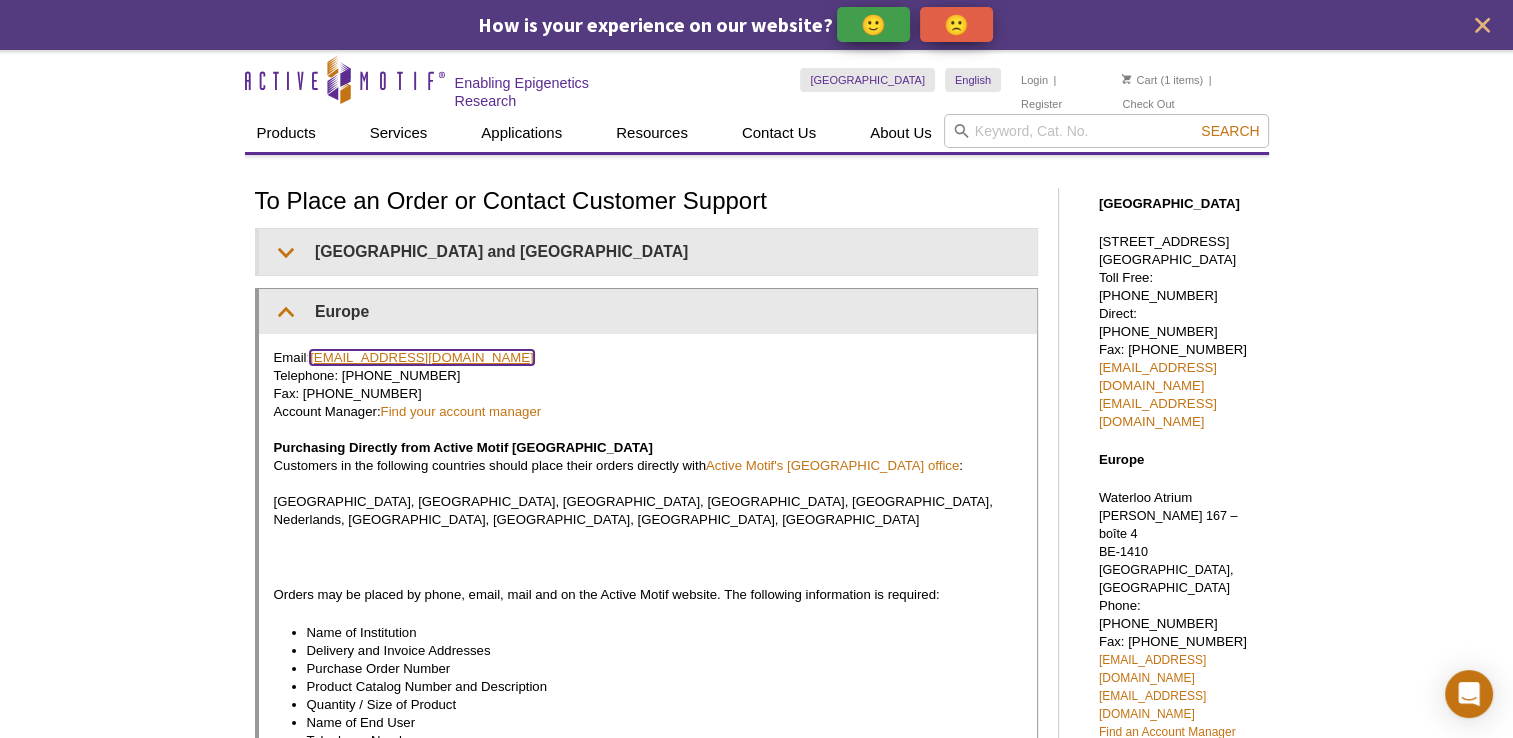 click on "[EMAIL_ADDRESS][DOMAIN_NAME]" at bounding box center [422, 357] 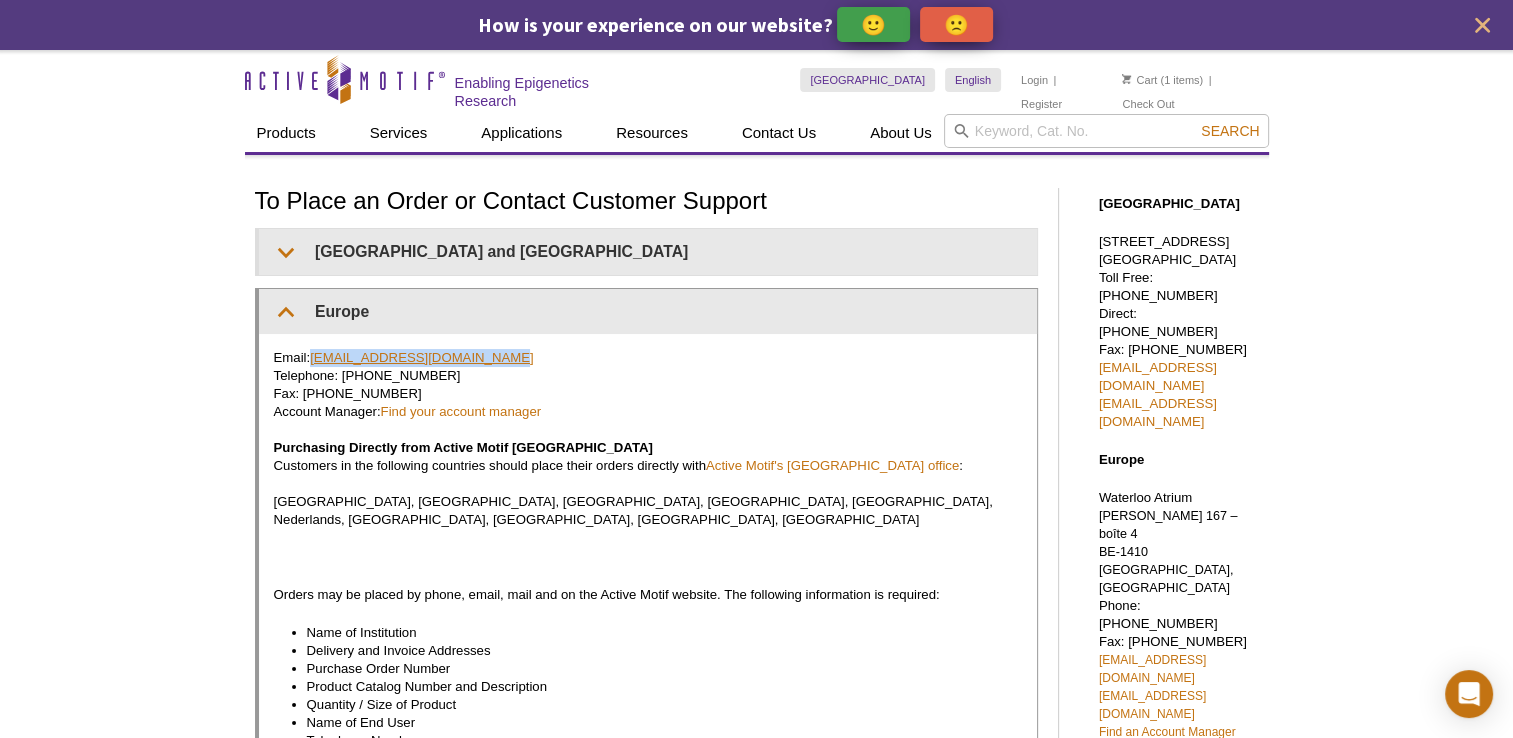 drag, startPoint x: 512, startPoint y: 355, endPoint x: 315, endPoint y: 358, distance: 197.02284 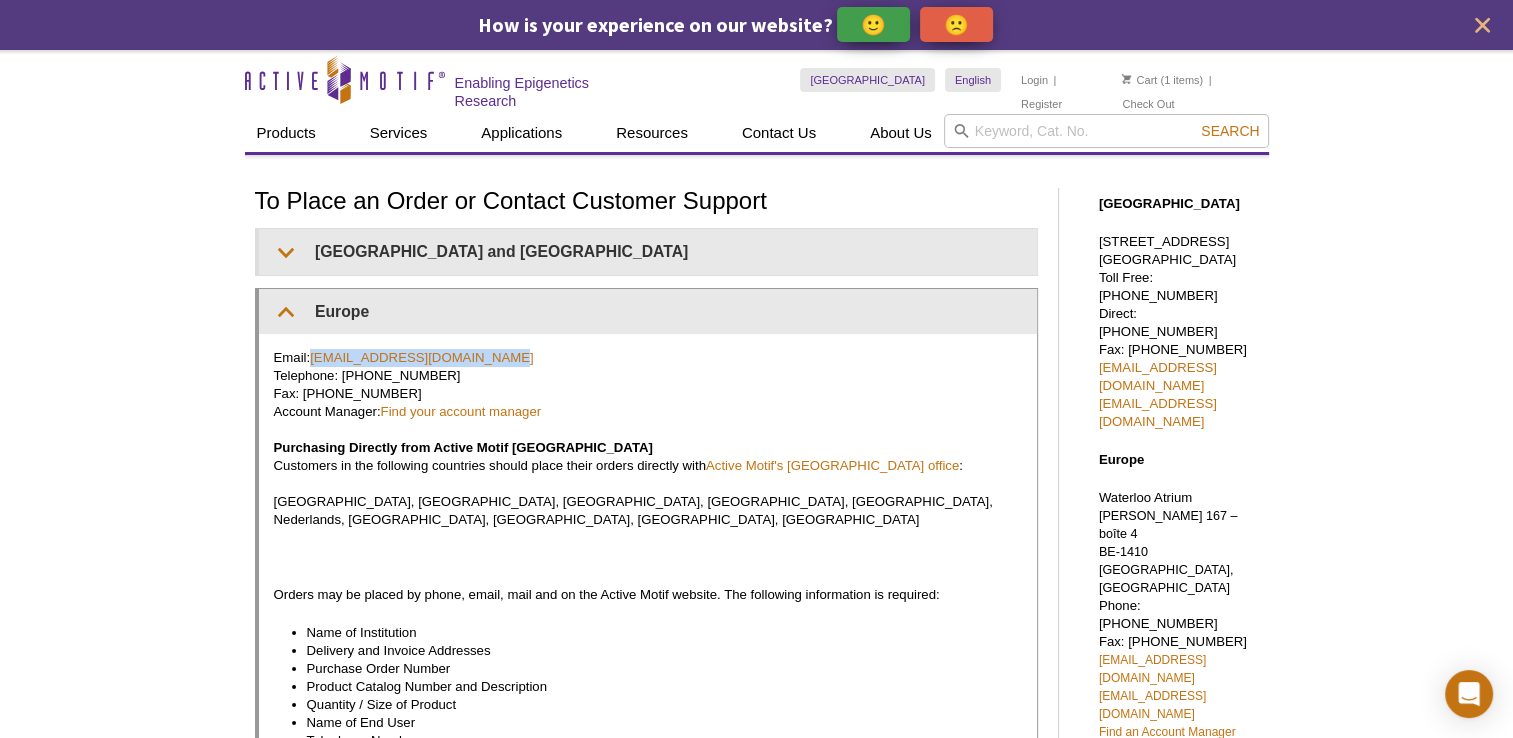 copy on "[EMAIL_ADDRESS][DOMAIN_NAME]" 